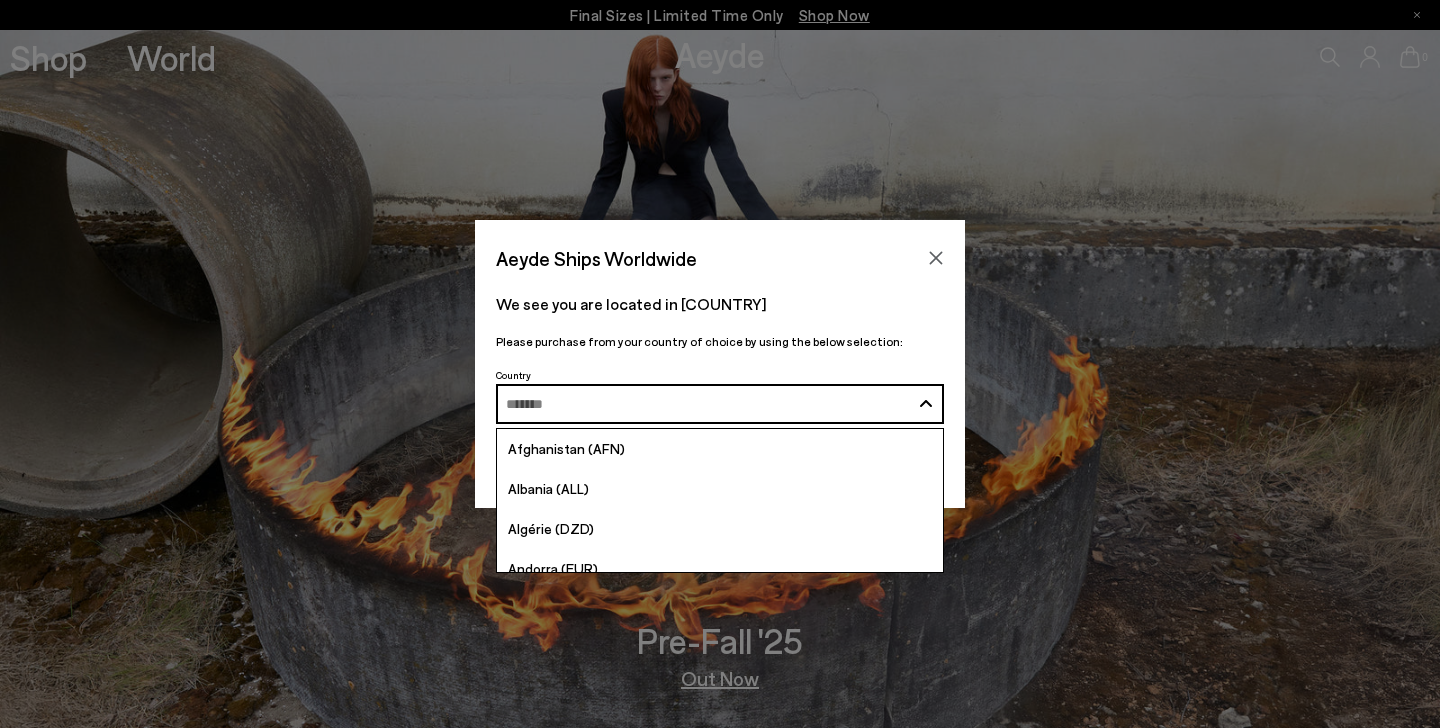 scroll, scrollTop: 0, scrollLeft: 0, axis: both 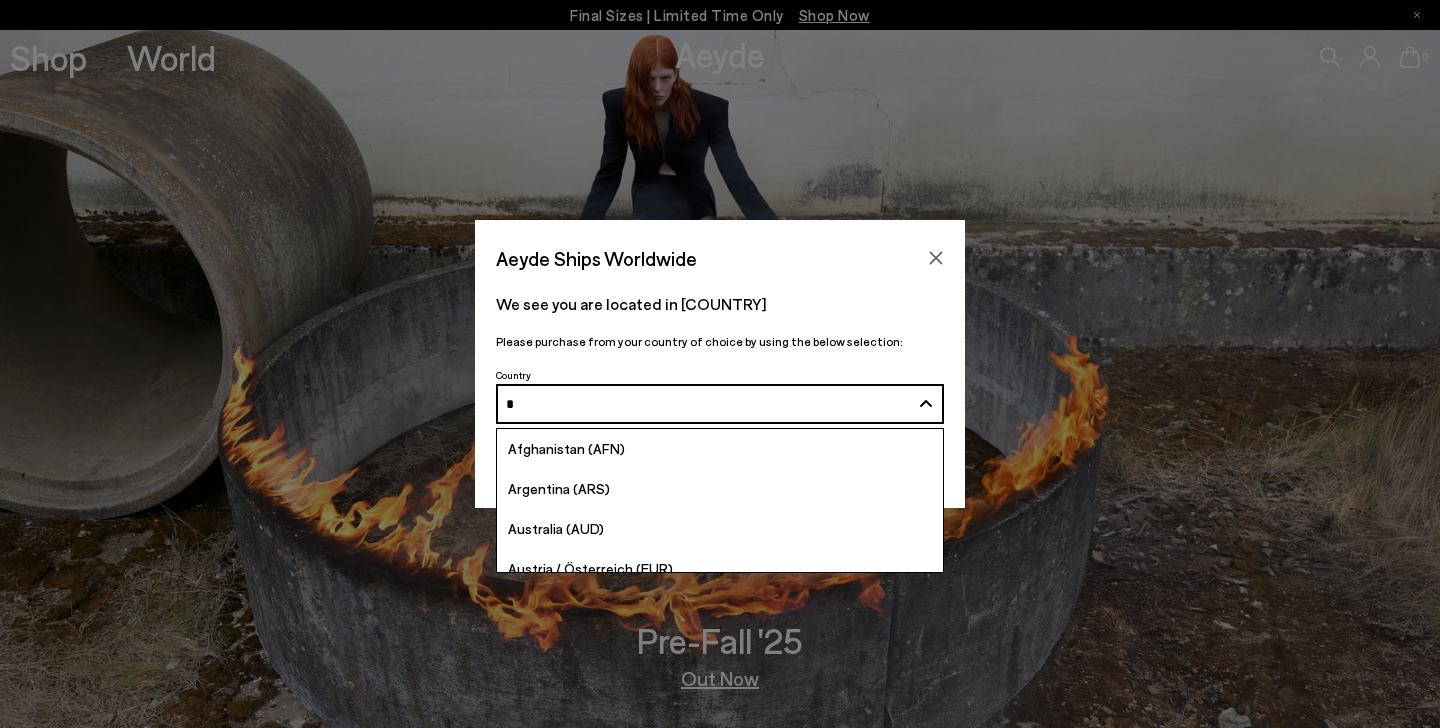 type on "**" 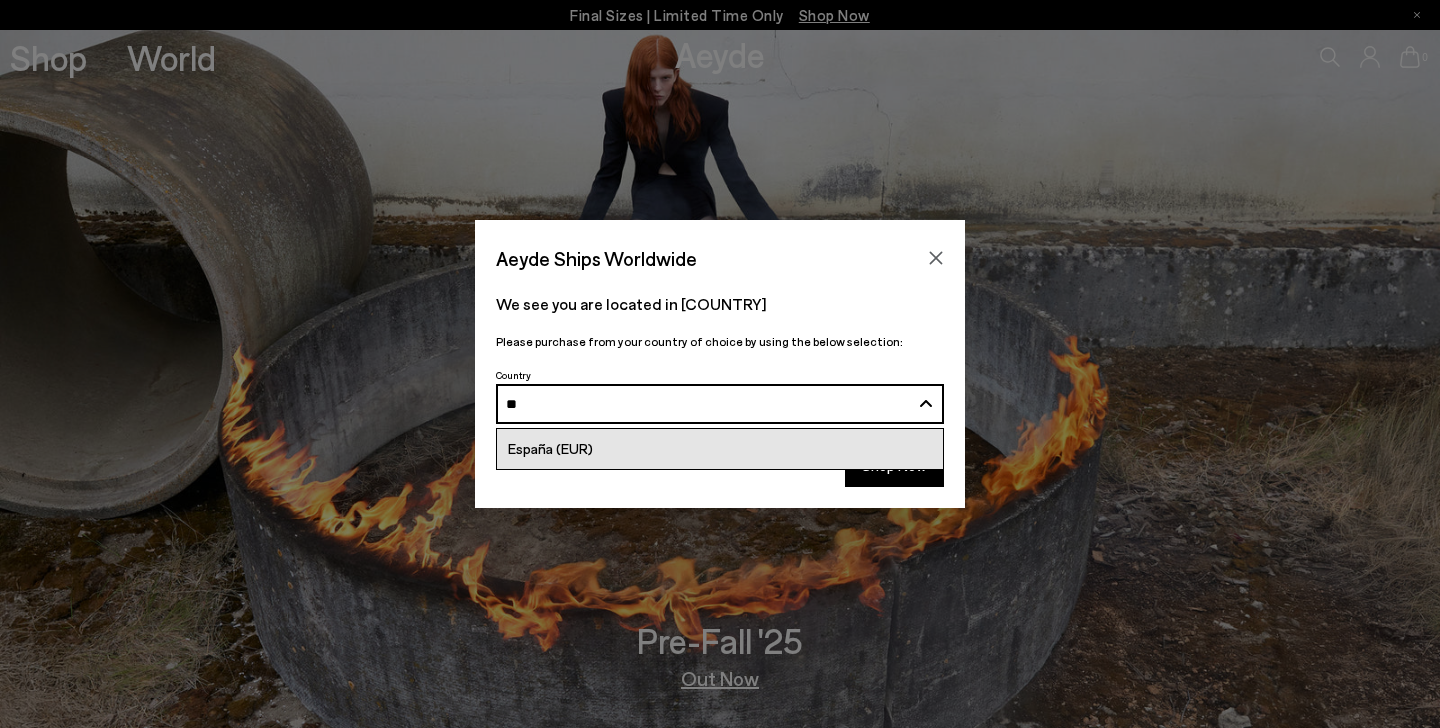 click on "España (EUR)" at bounding box center [720, 449] 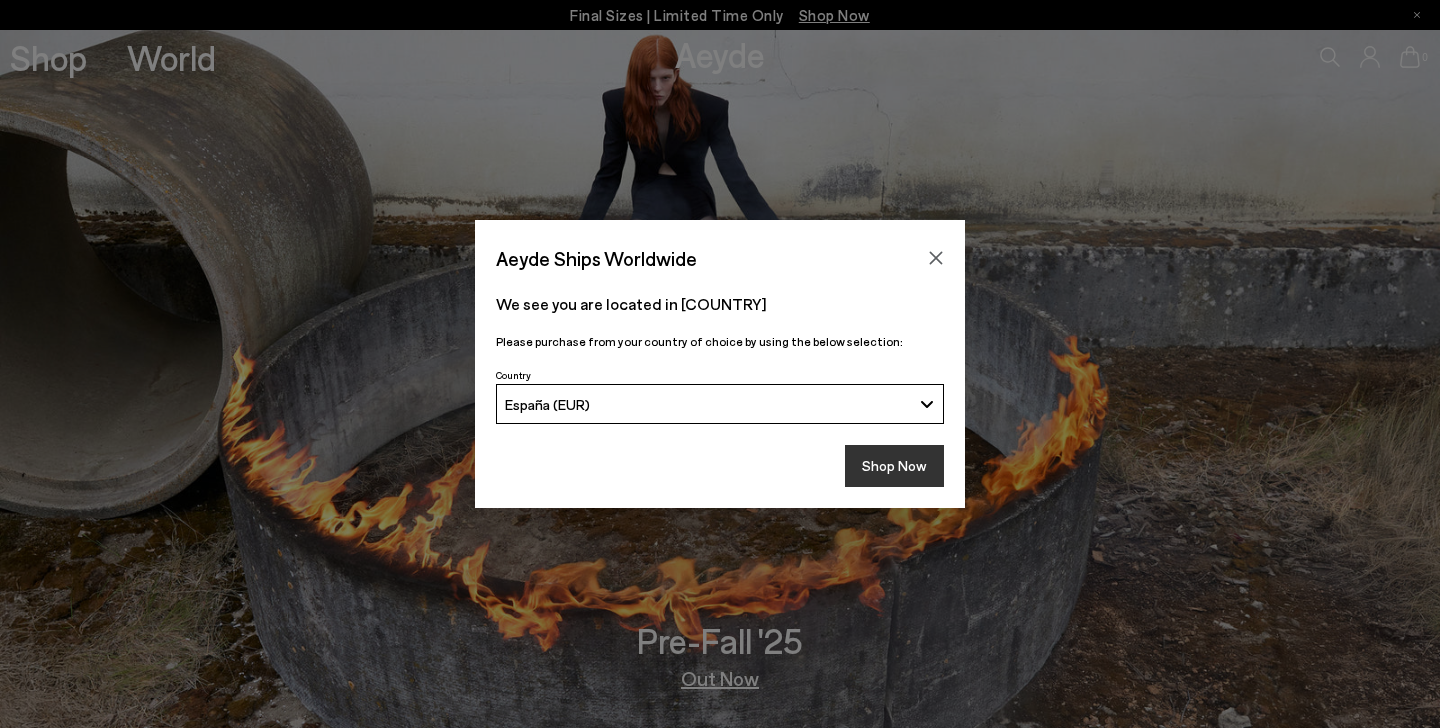 click on "Shop Now" at bounding box center [894, 466] 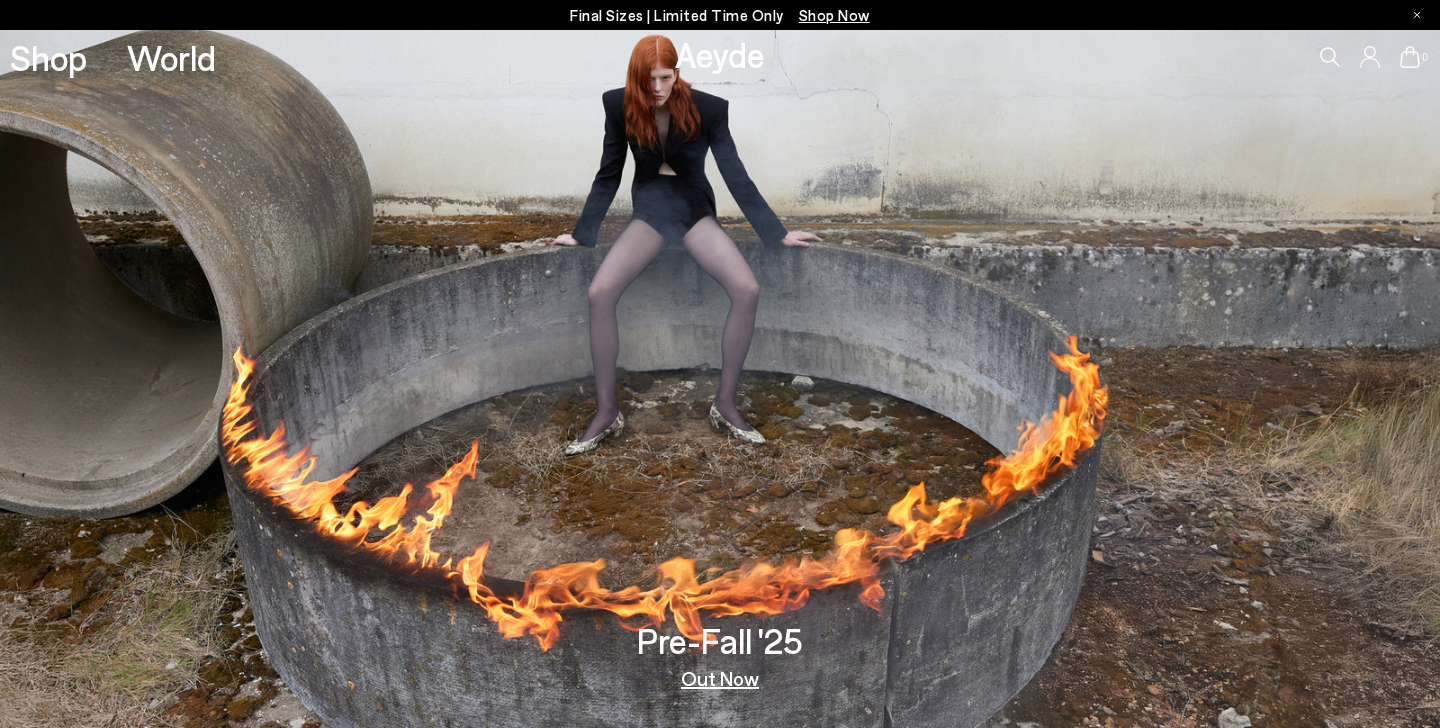 scroll, scrollTop: 0, scrollLeft: 0, axis: both 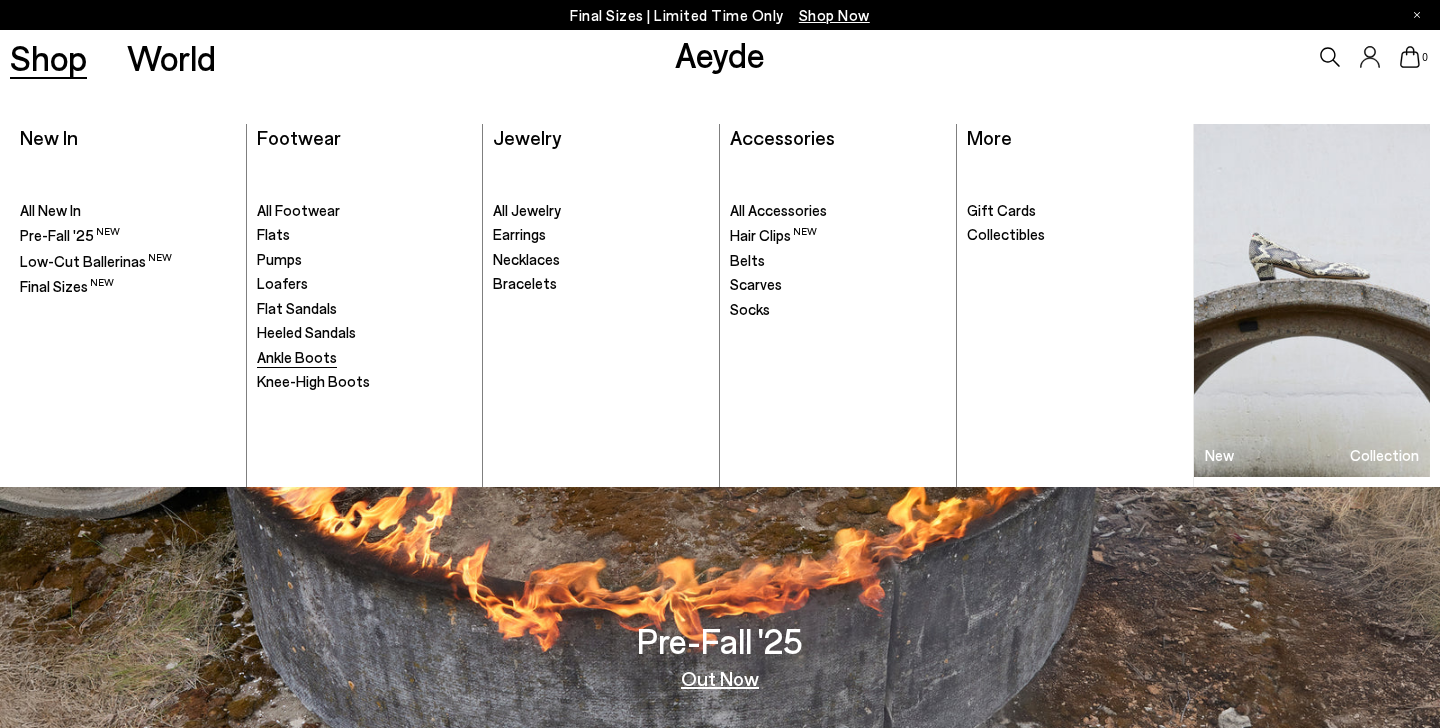 click on "Ankle Boots" at bounding box center (297, 357) 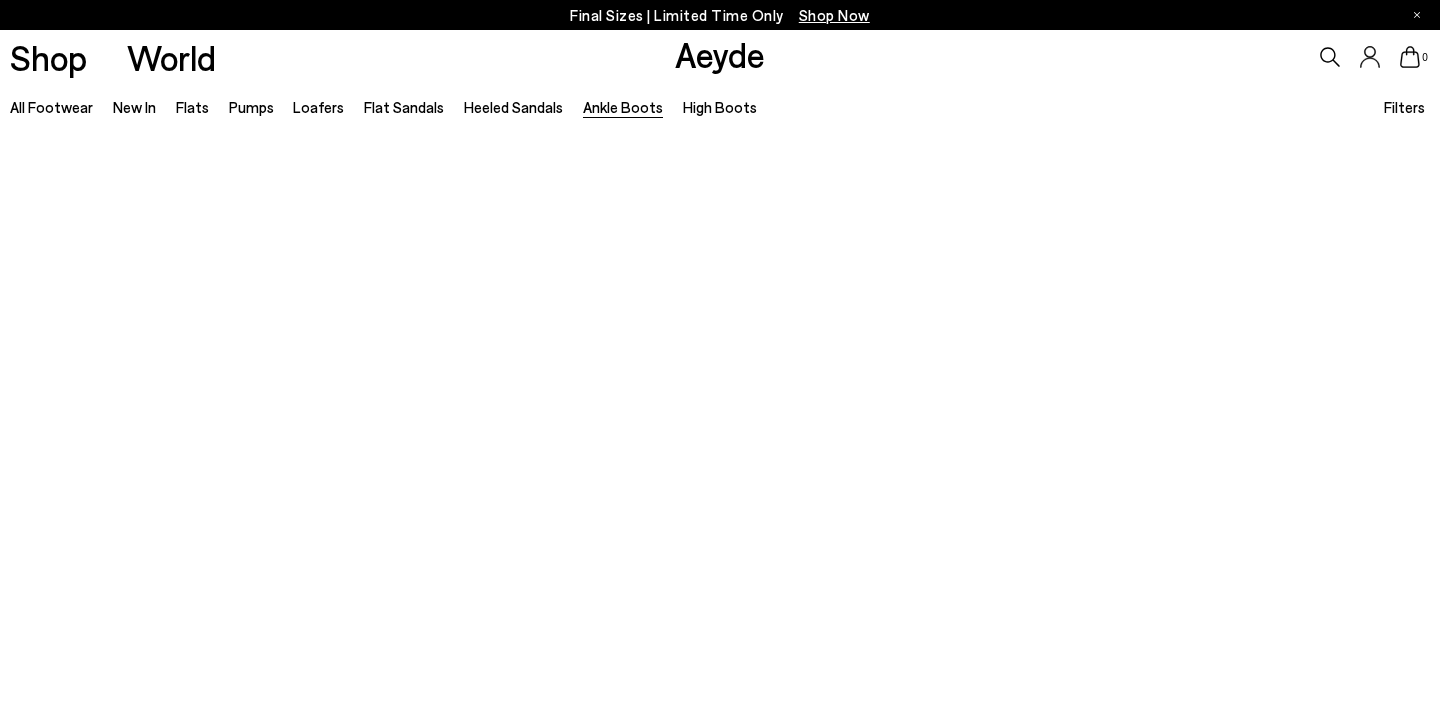 scroll, scrollTop: 0, scrollLeft: 0, axis: both 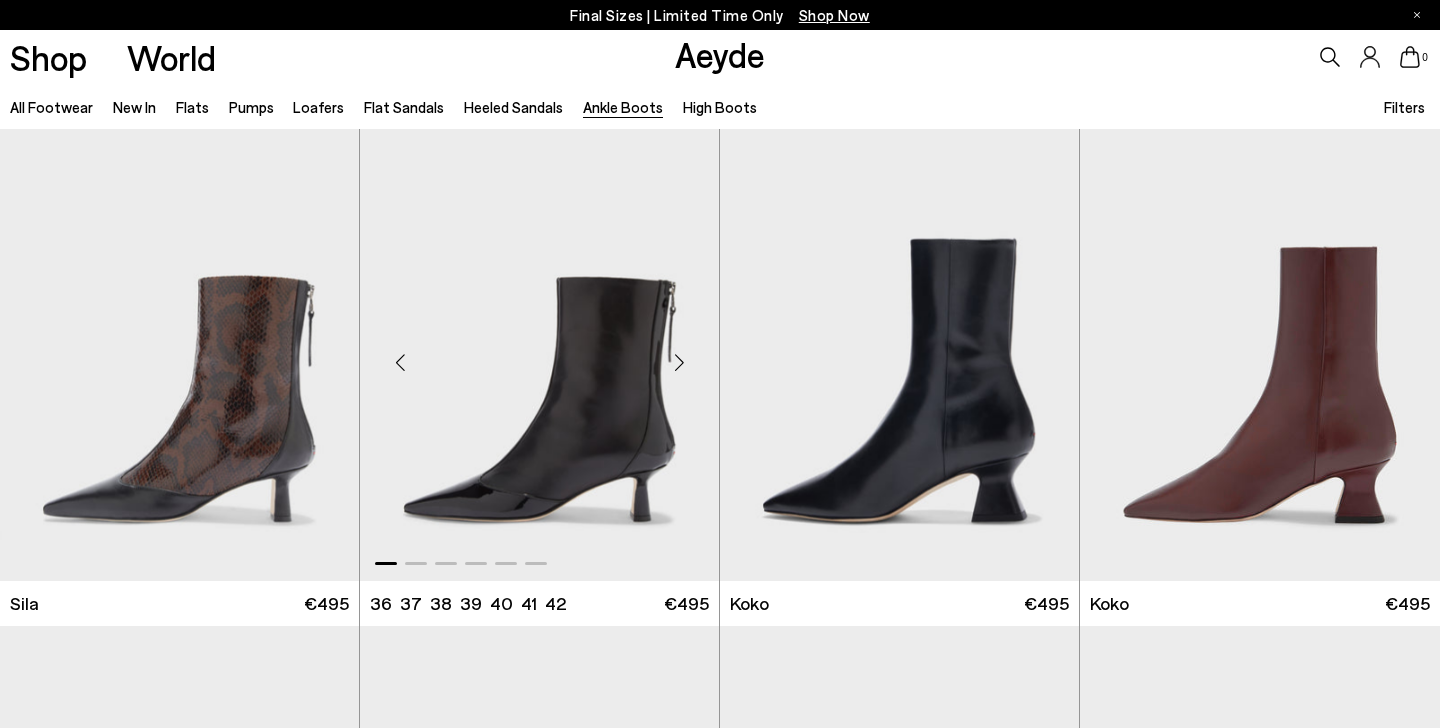 click at bounding box center [679, 363] 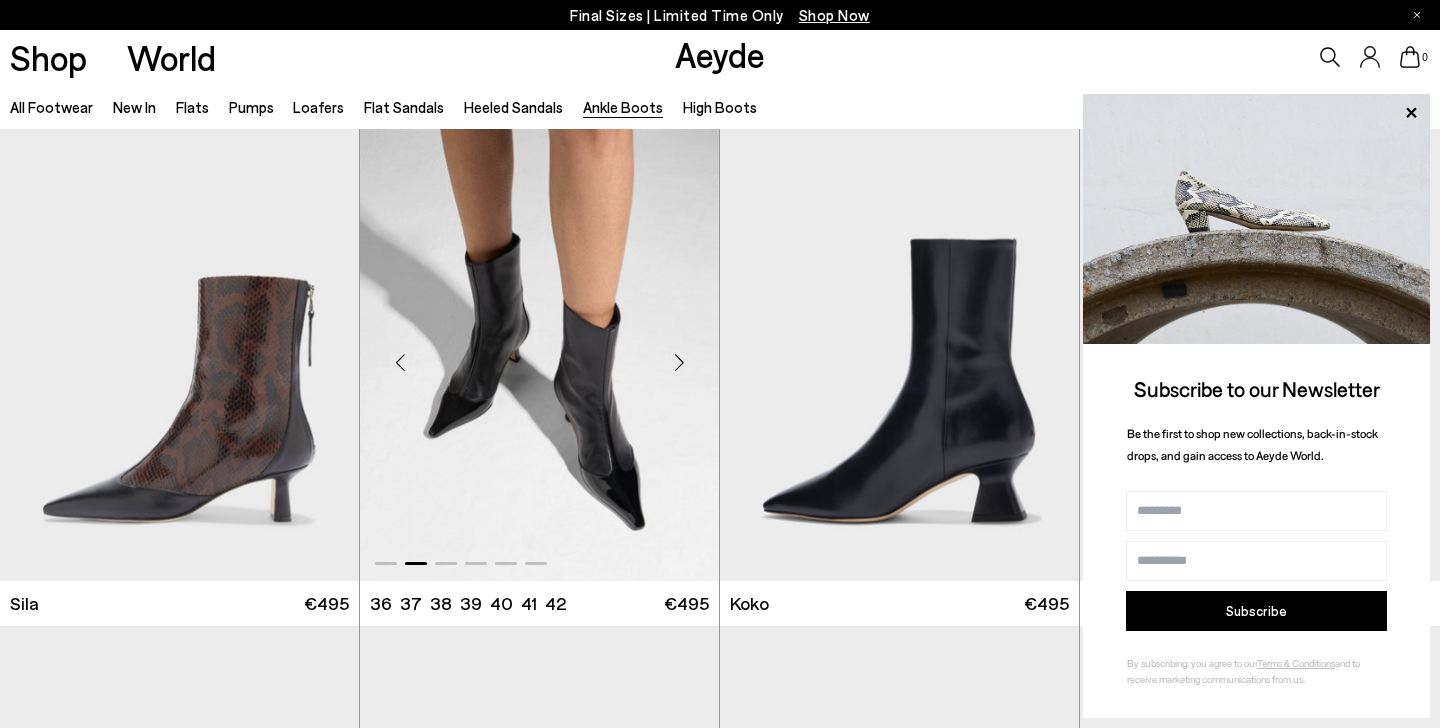 click at bounding box center (679, 363) 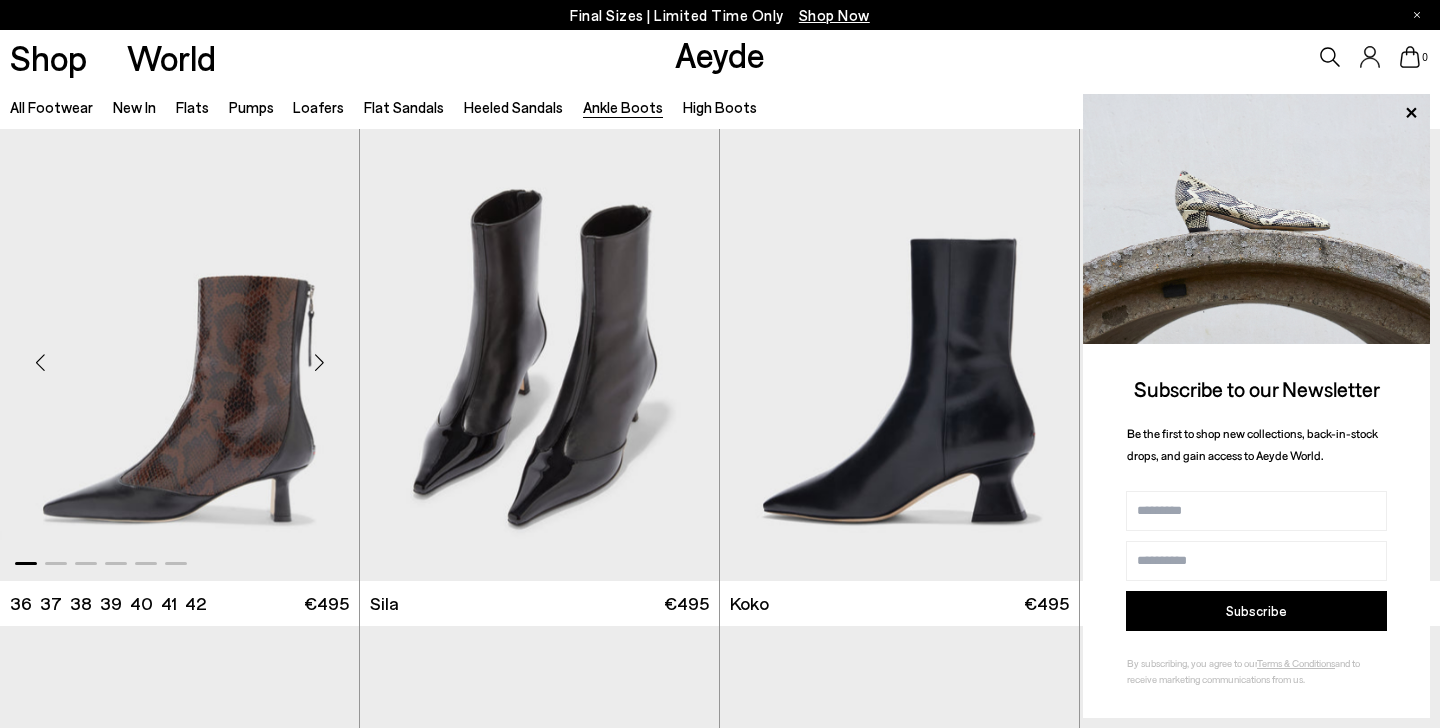 click at bounding box center (319, 363) 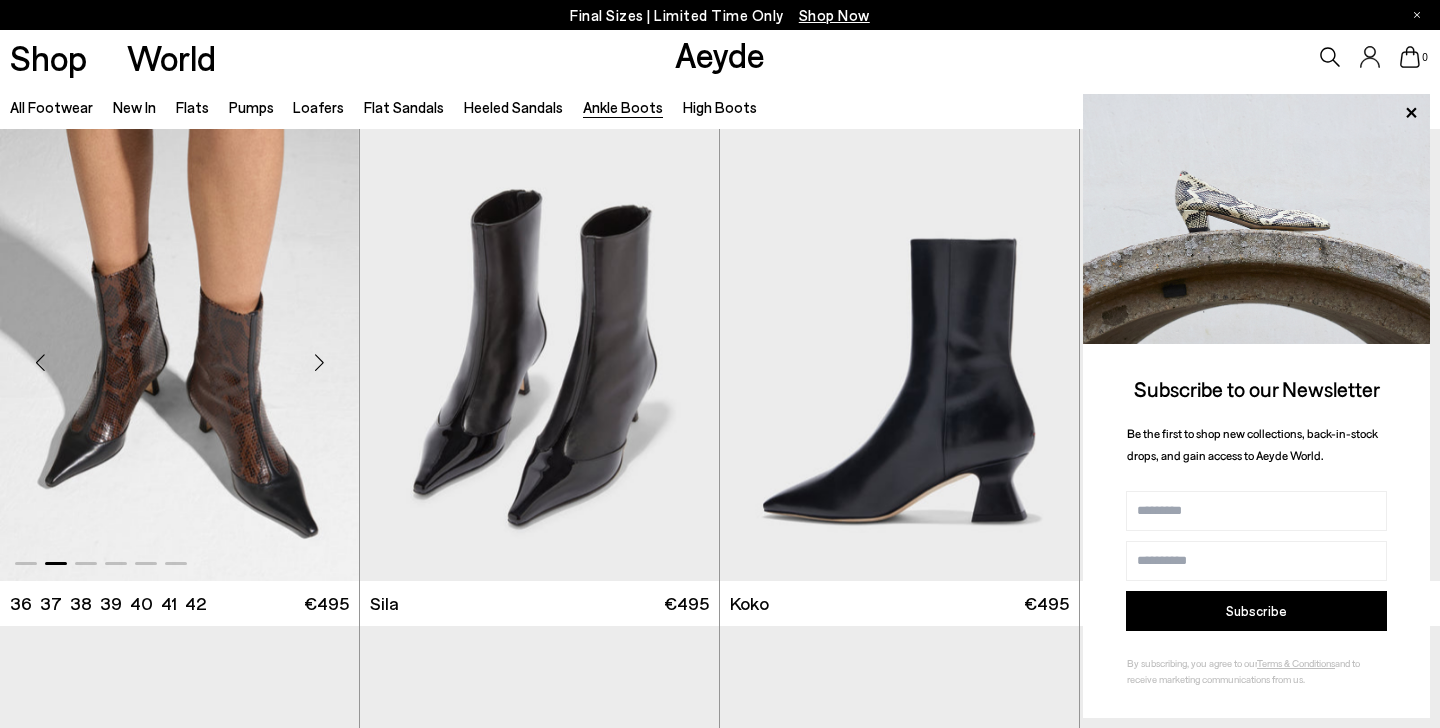 click at bounding box center (319, 363) 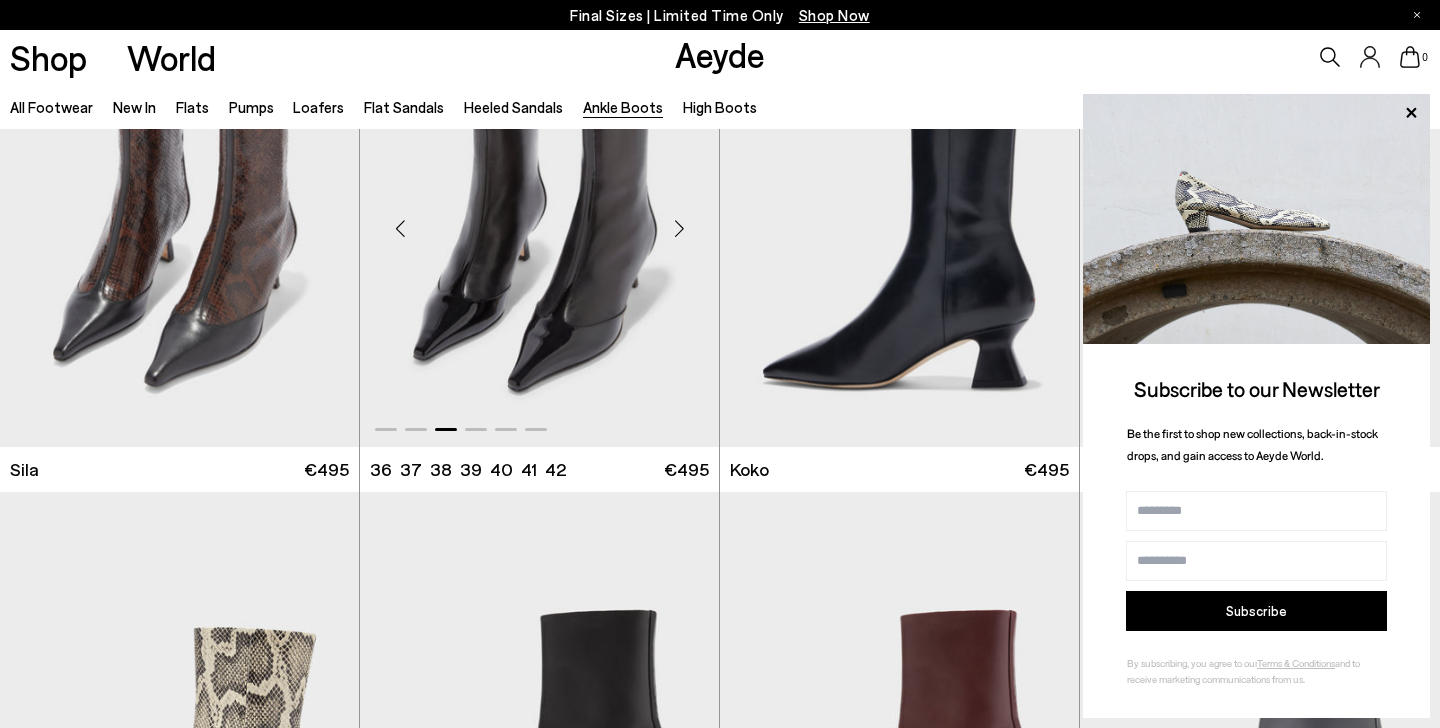 scroll, scrollTop: 414, scrollLeft: 0, axis: vertical 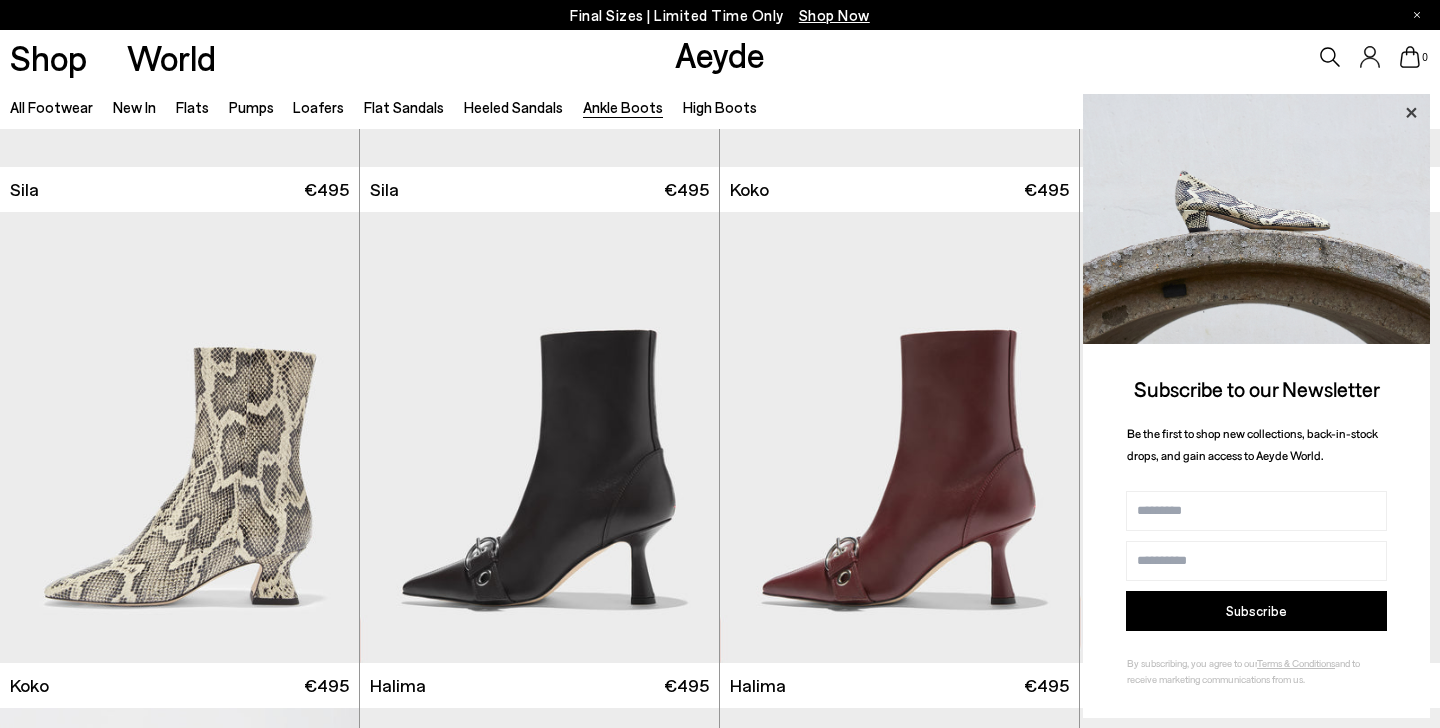 click 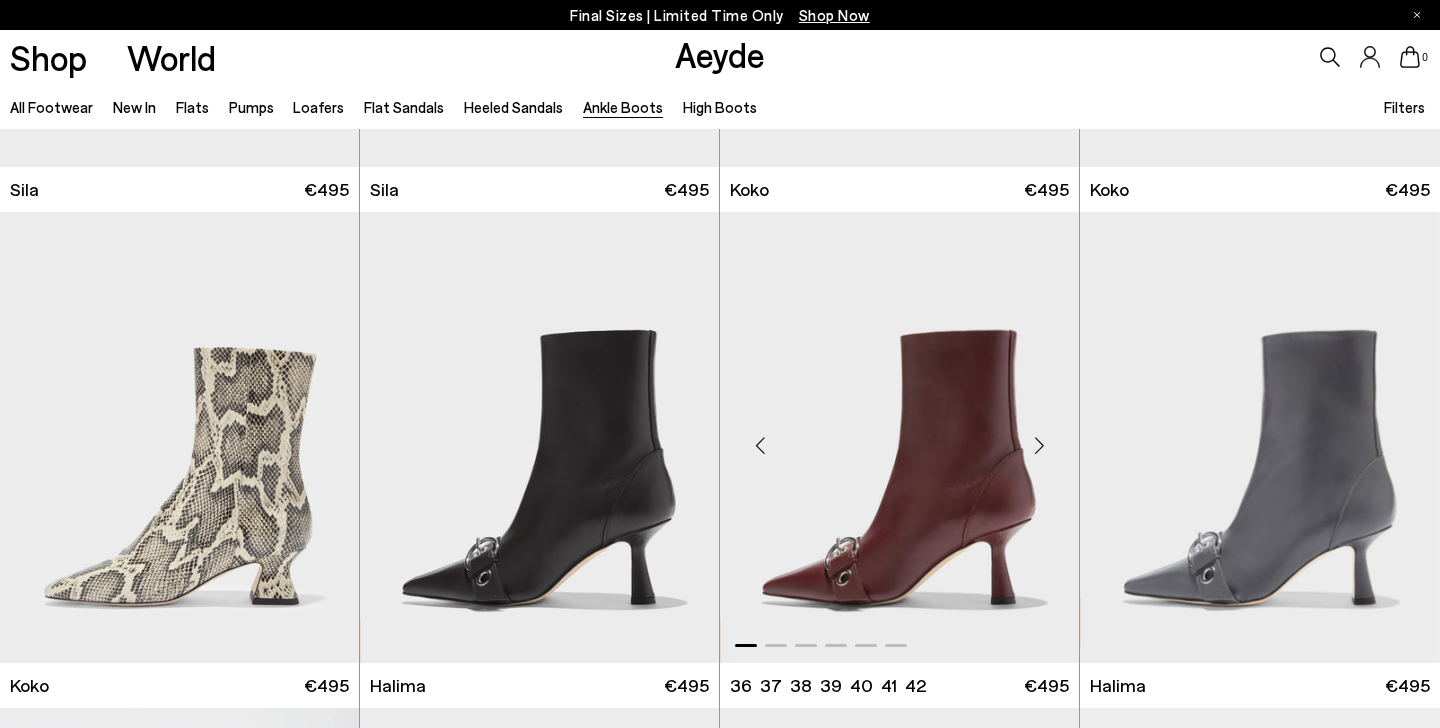 click at bounding box center (1039, 445) 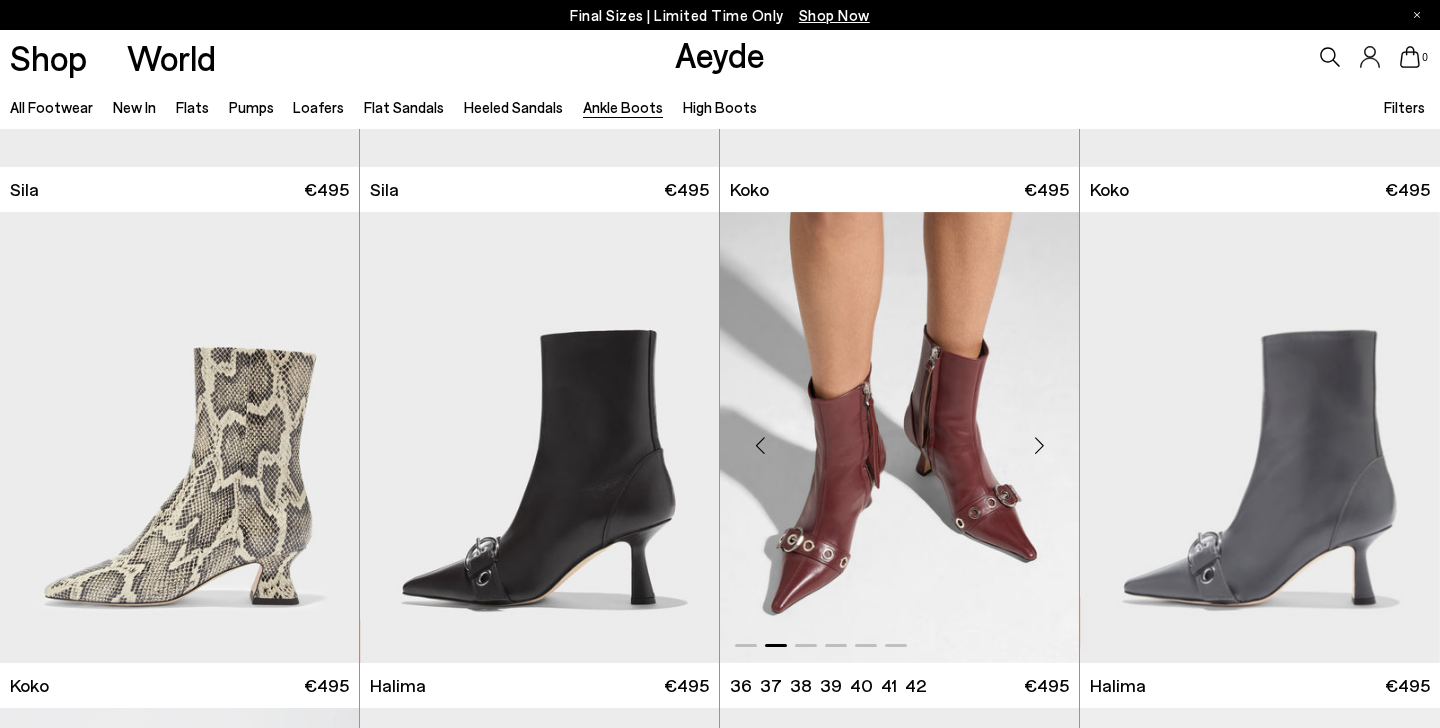 click at bounding box center (1039, 445) 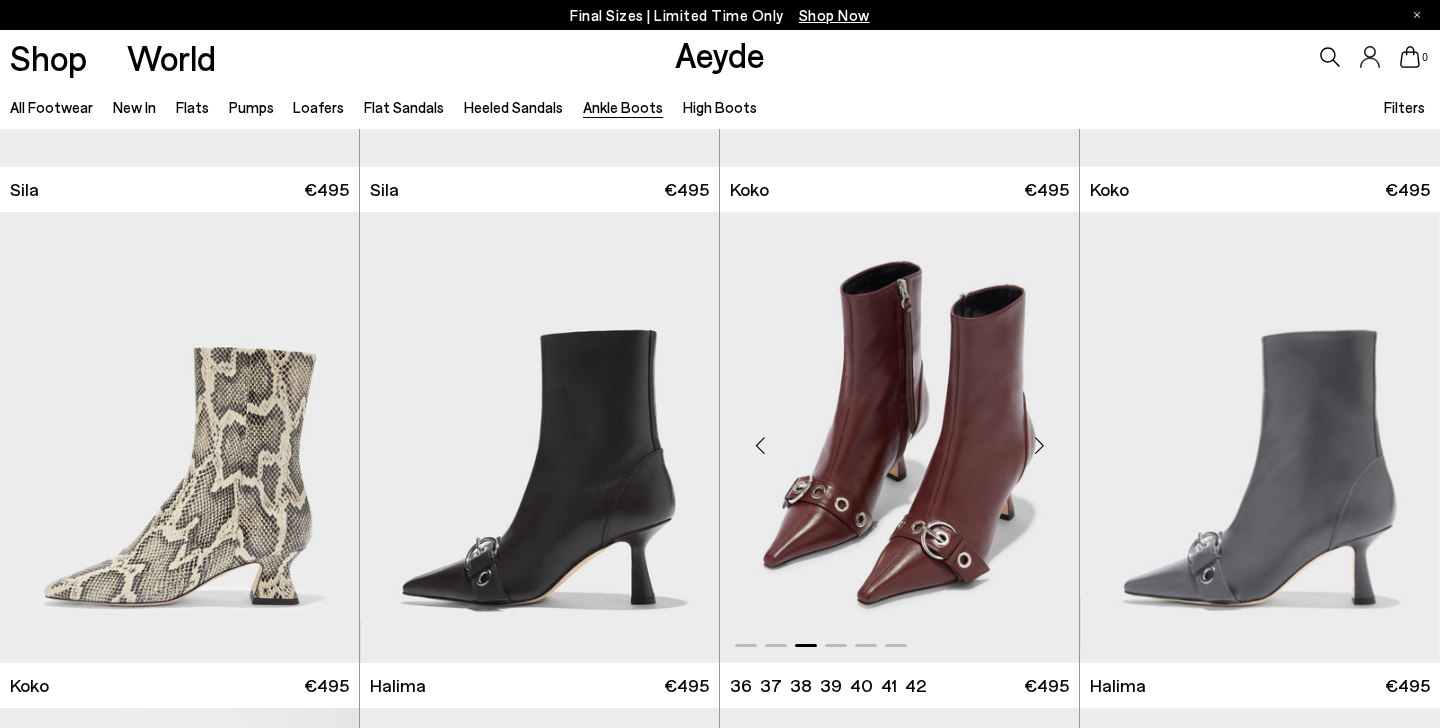 click at bounding box center (1039, 445) 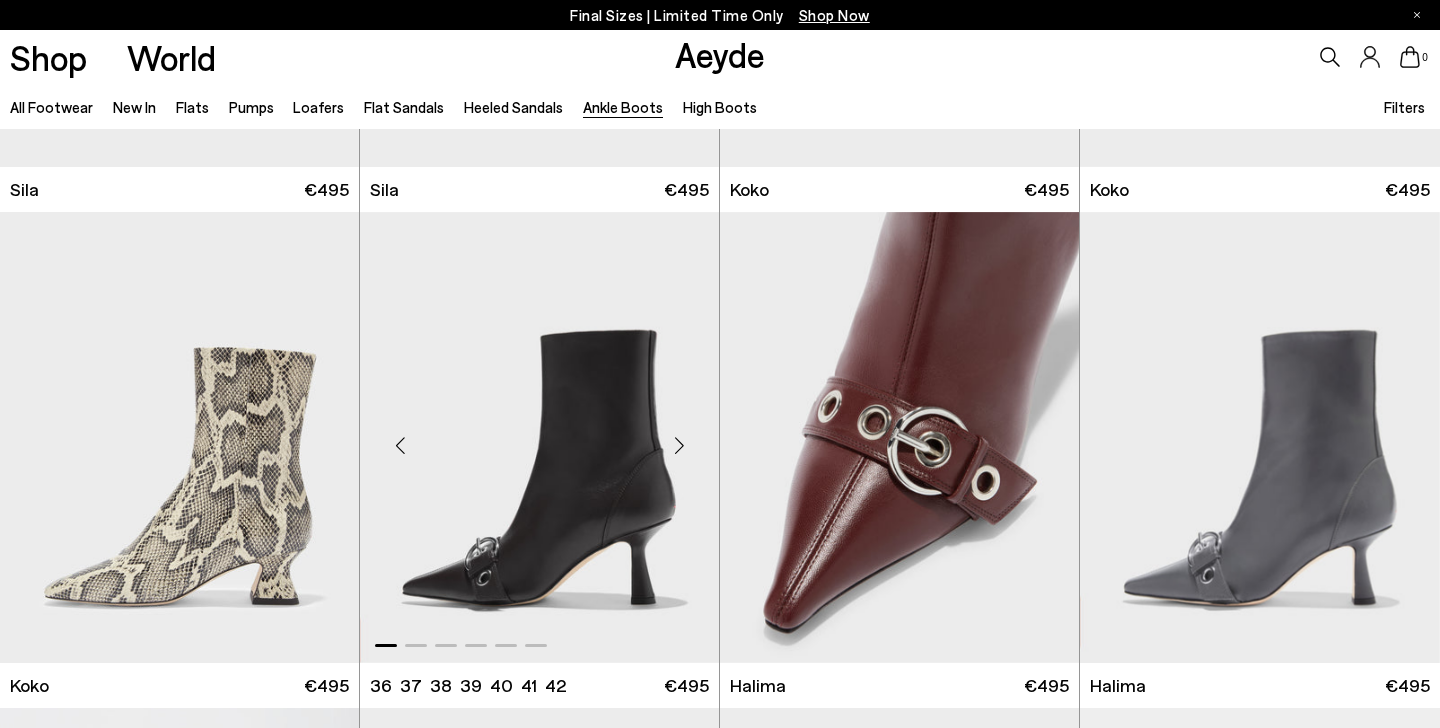 click at bounding box center (679, 445) 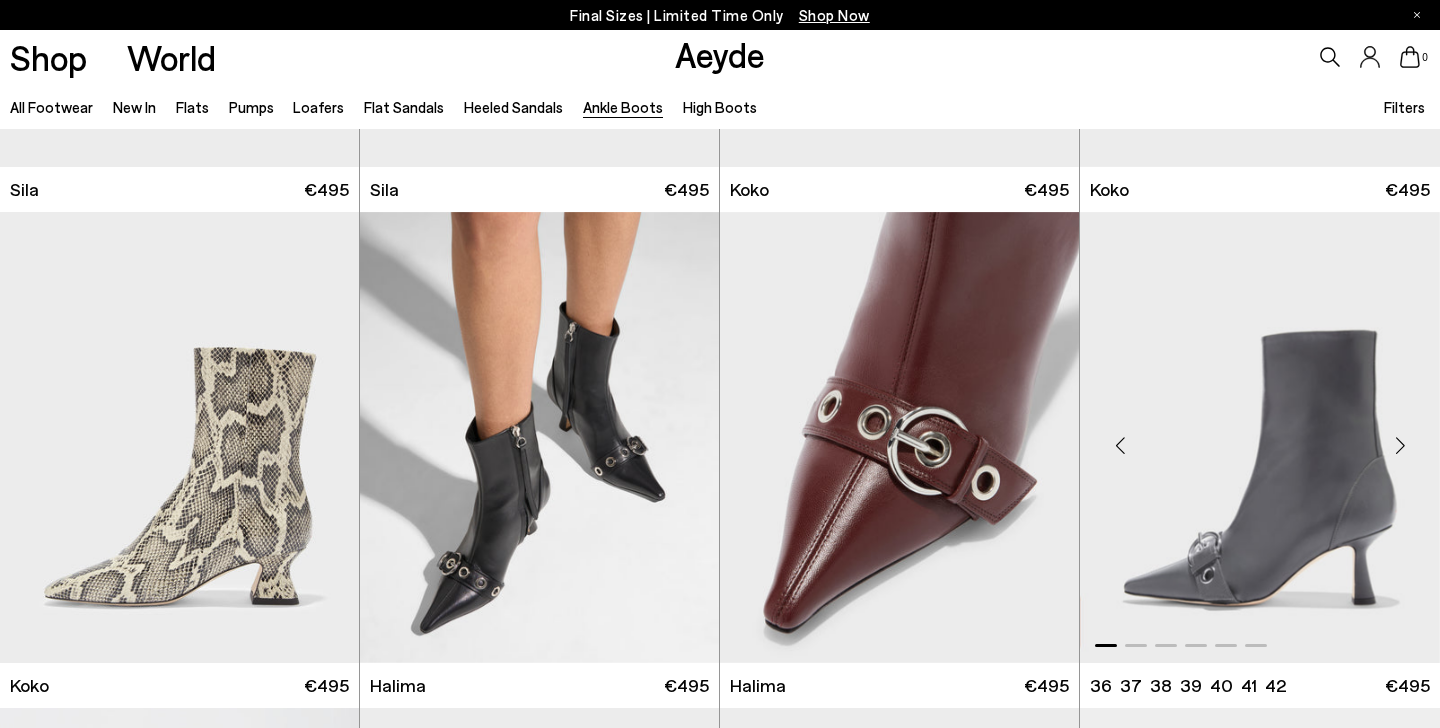 click at bounding box center (1400, 445) 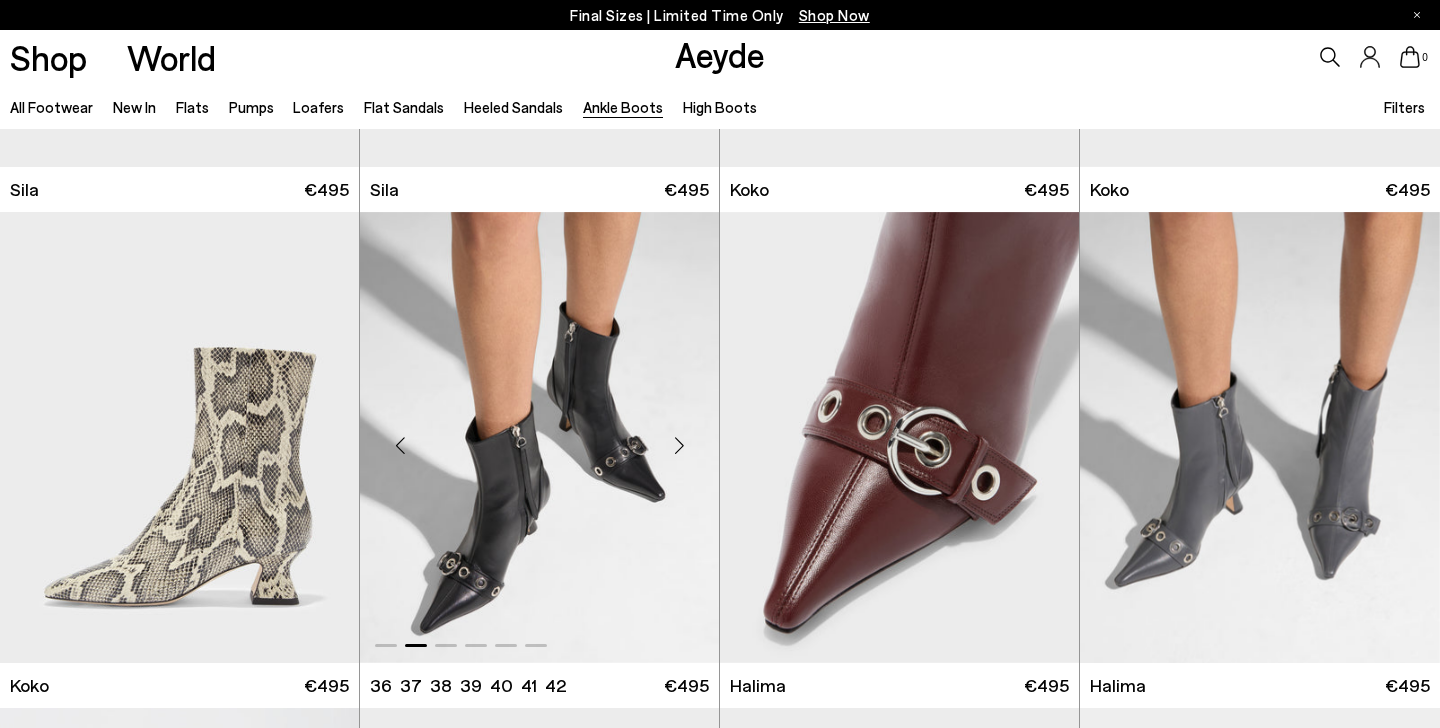 click at bounding box center (679, 445) 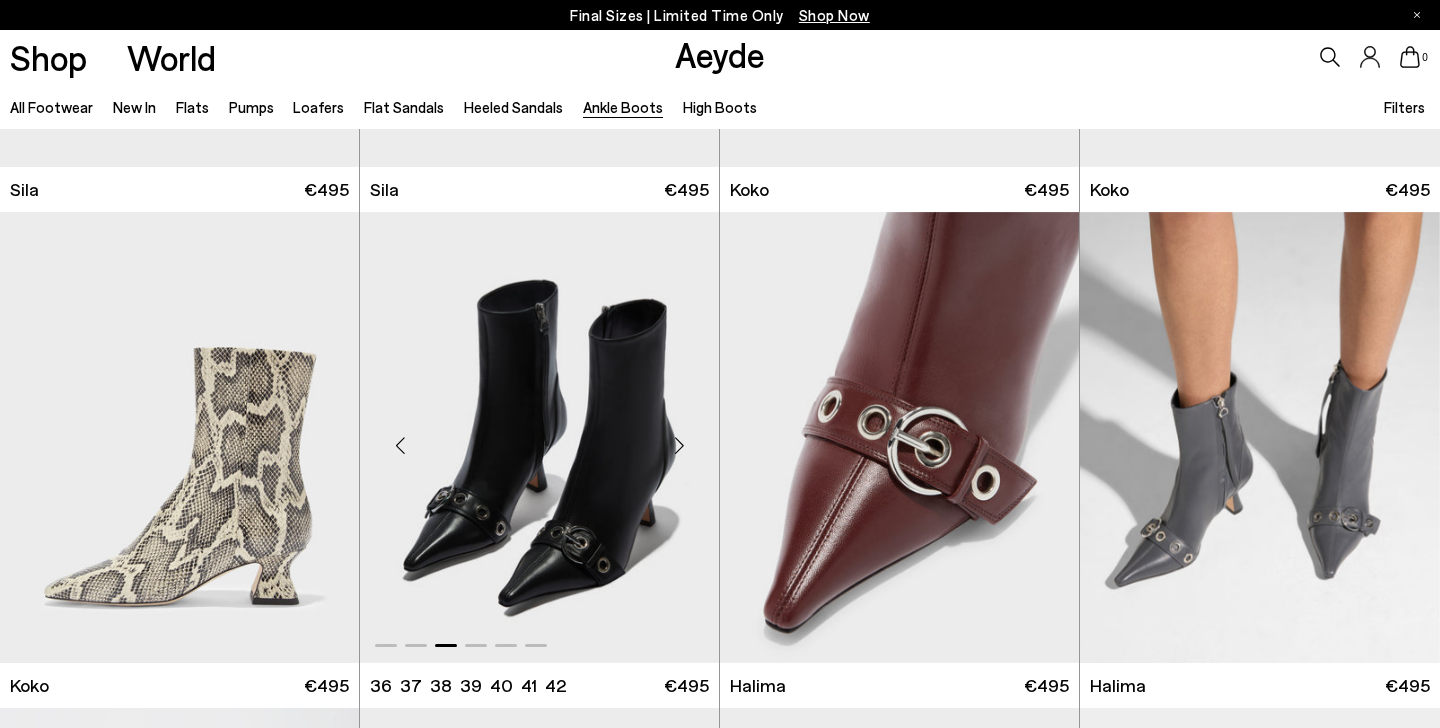 click at bounding box center (679, 445) 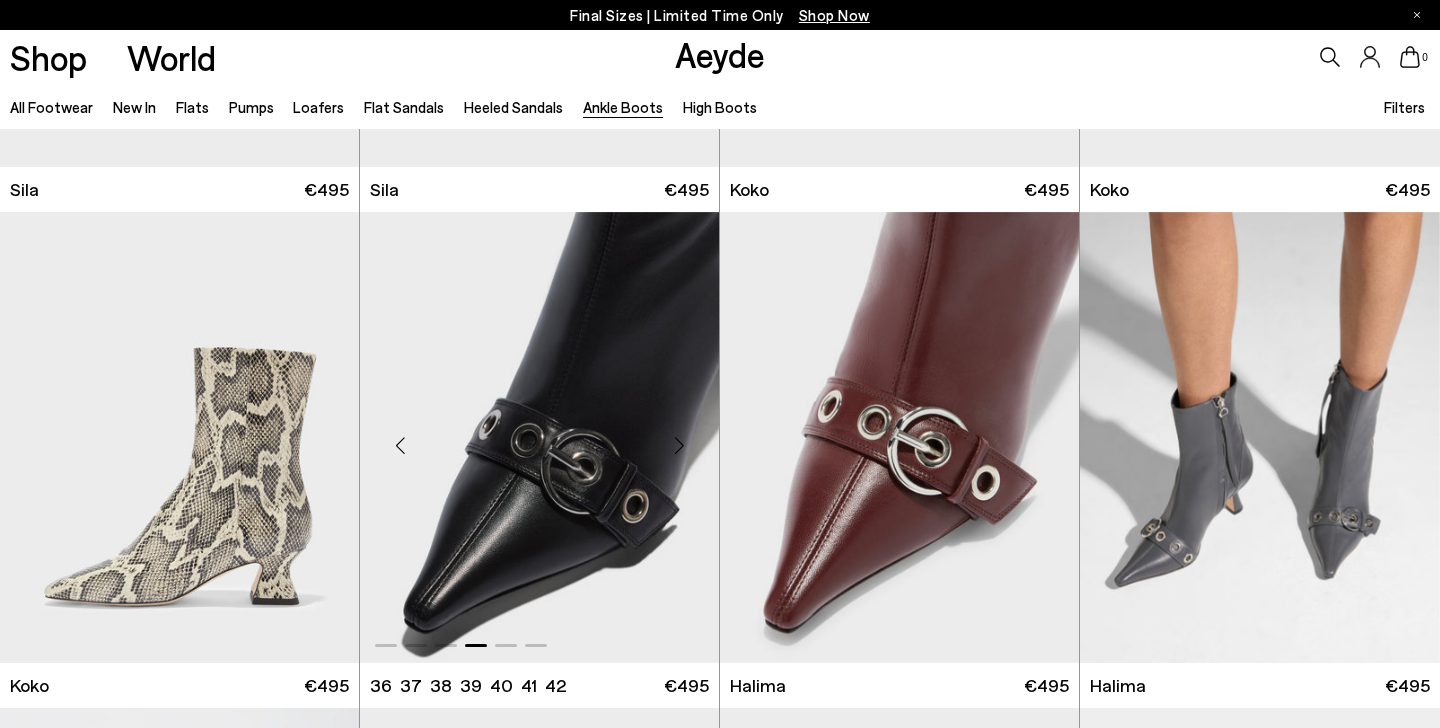 click at bounding box center (679, 445) 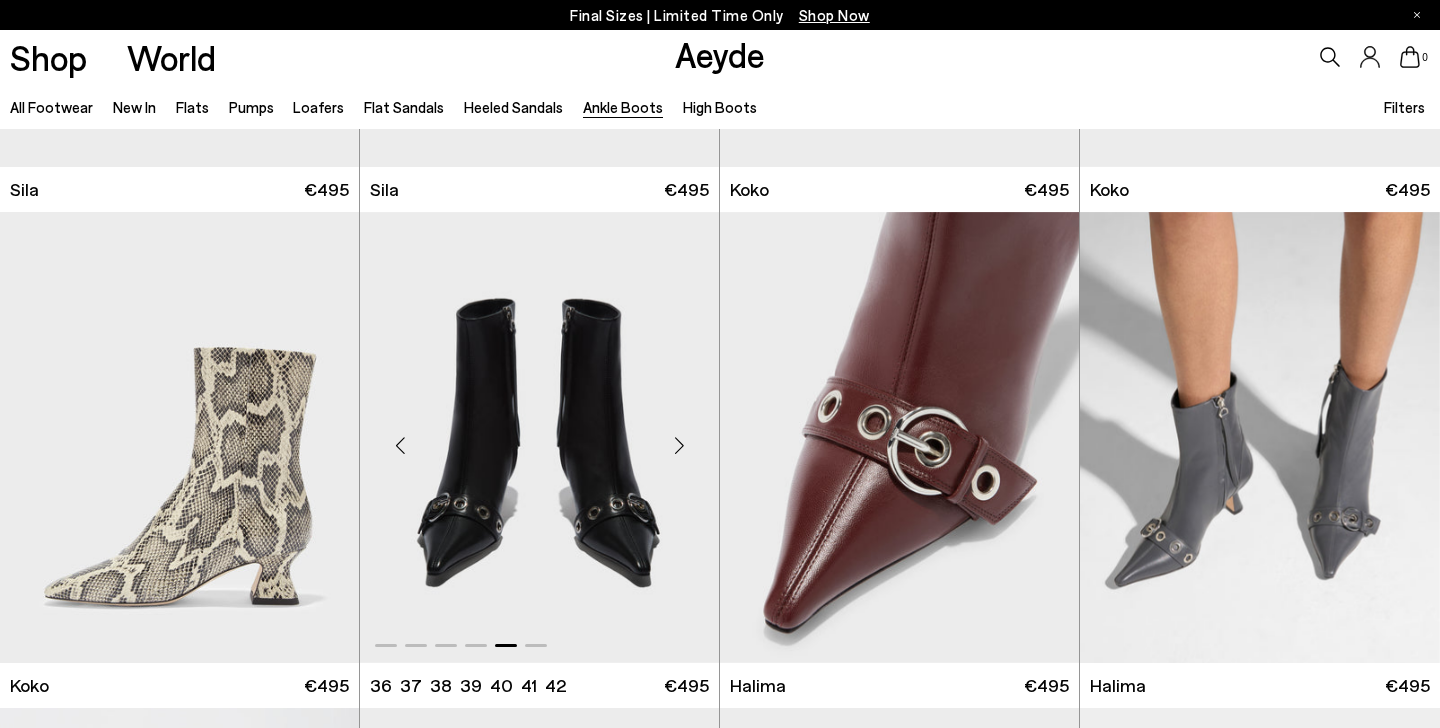 click at bounding box center (679, 445) 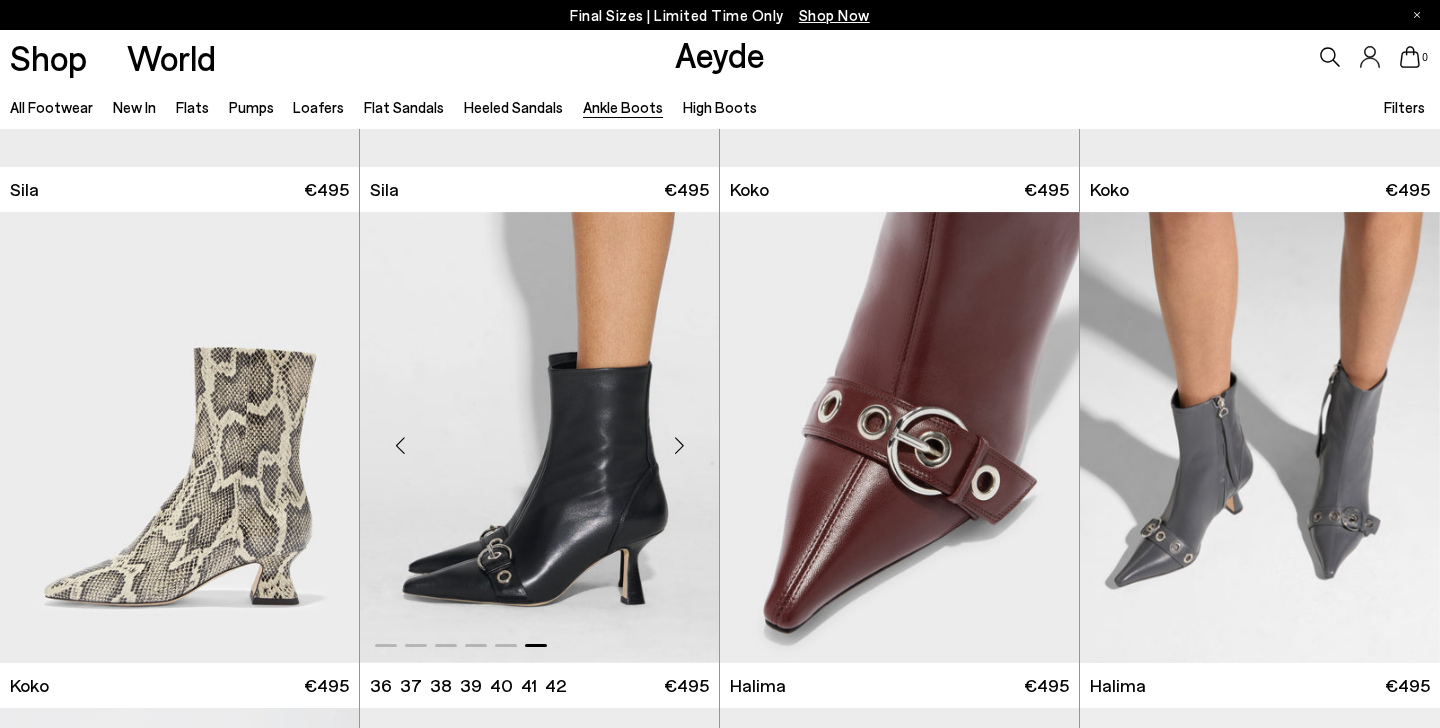 click at bounding box center (679, 445) 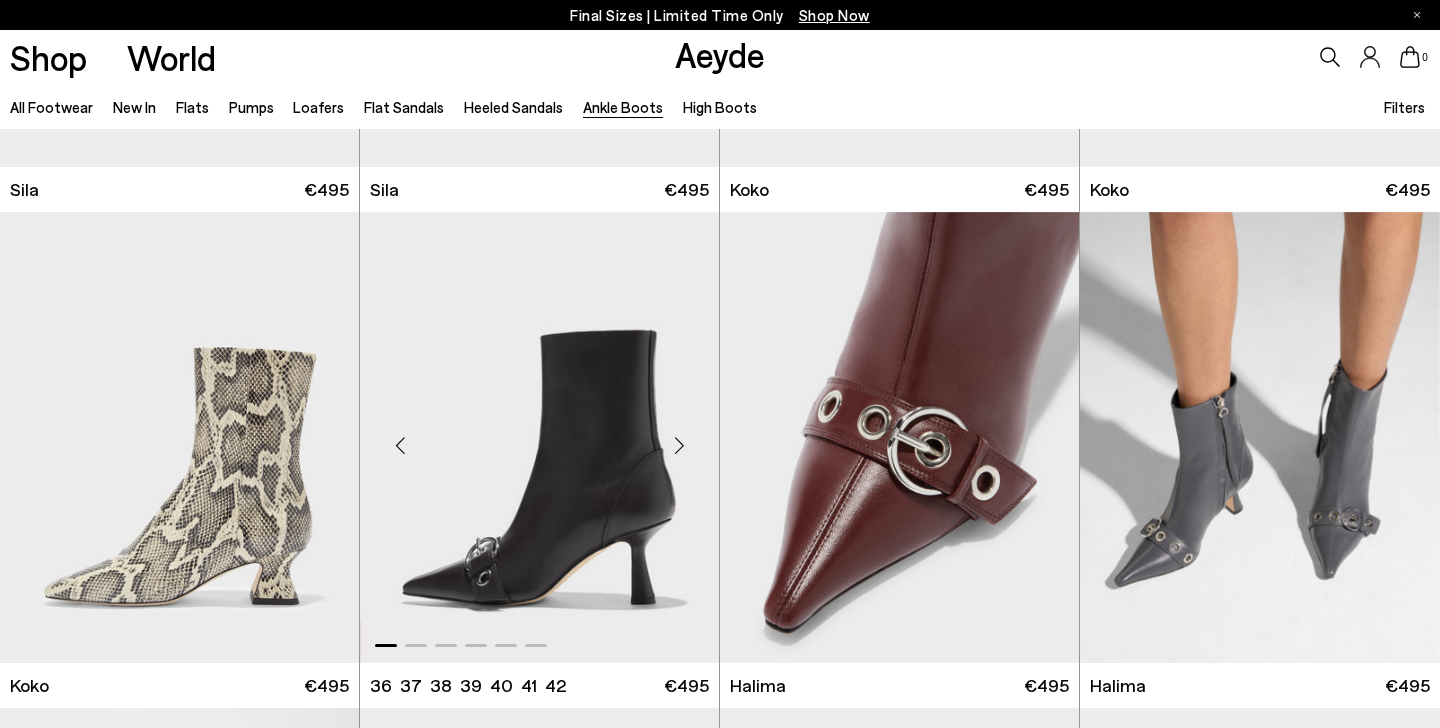 click at bounding box center (679, 445) 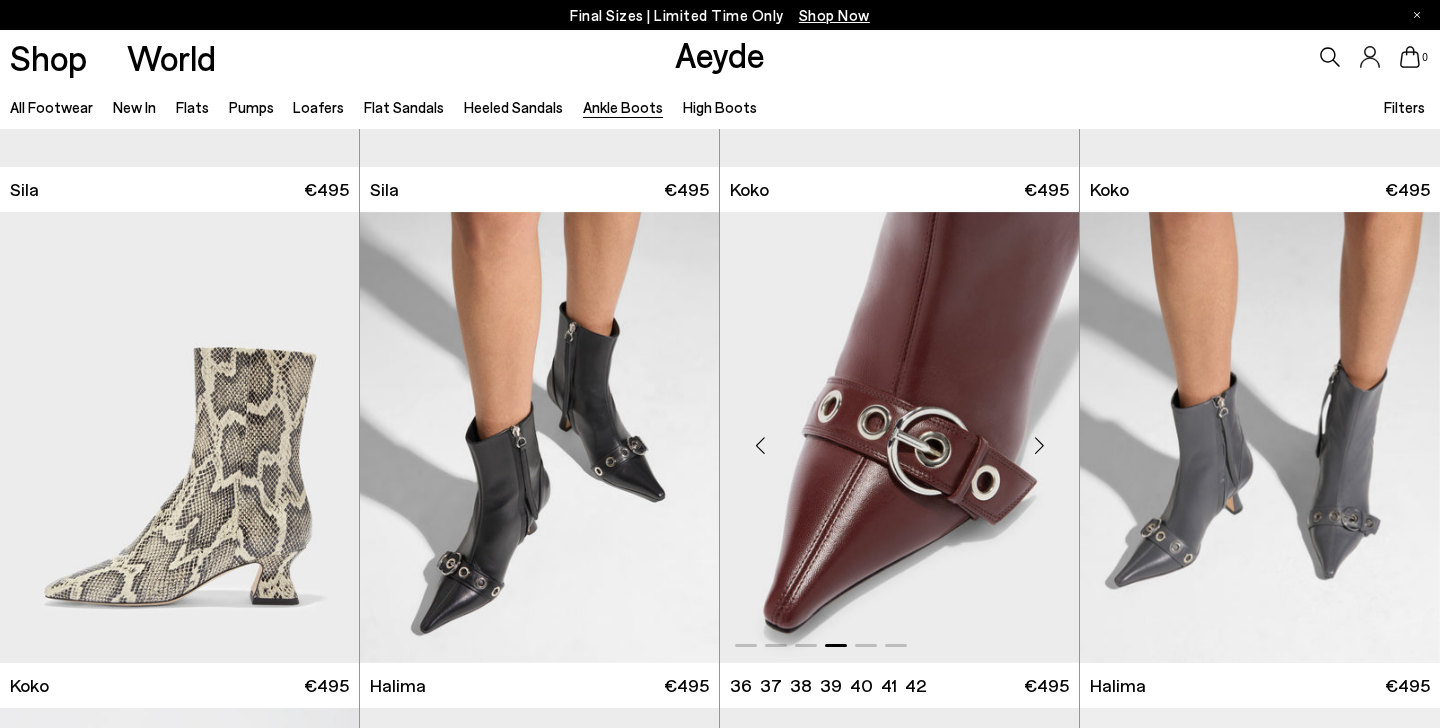 click at bounding box center [1039, 445] 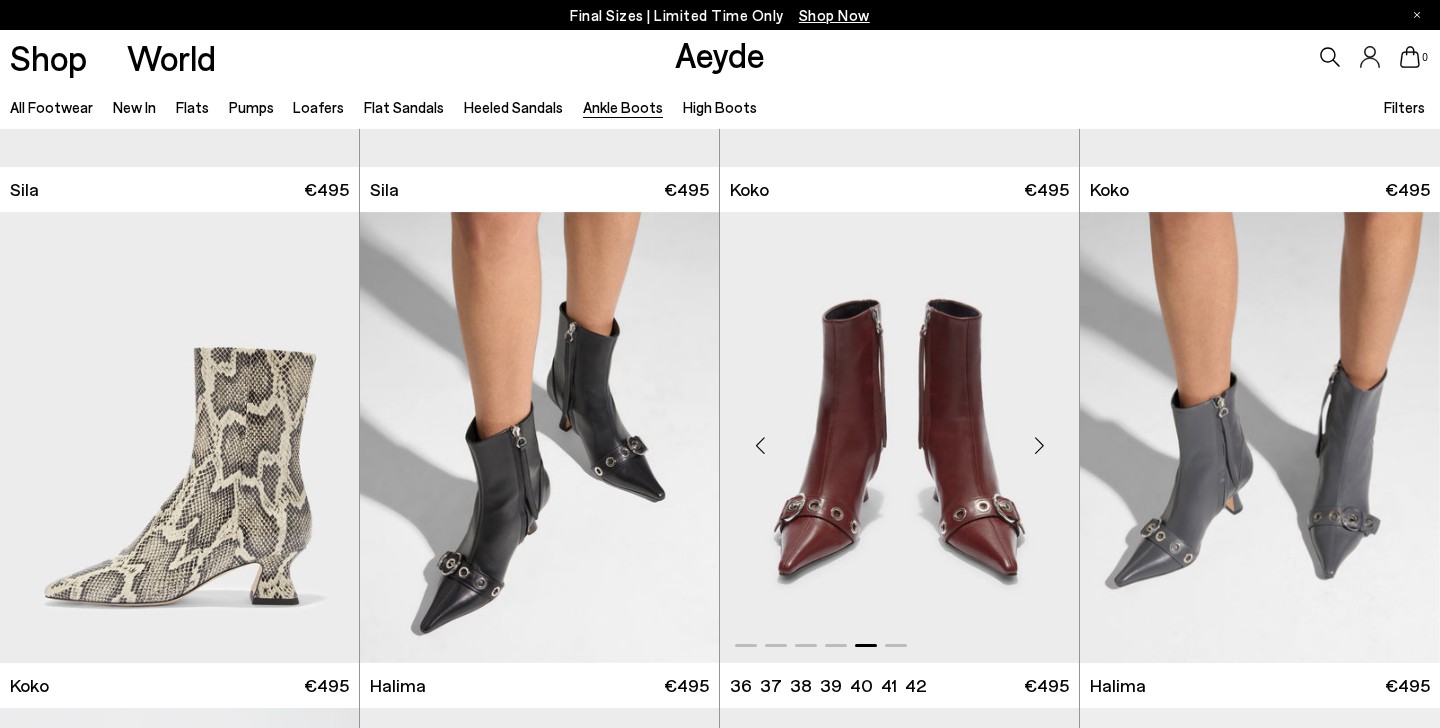 click at bounding box center (1039, 445) 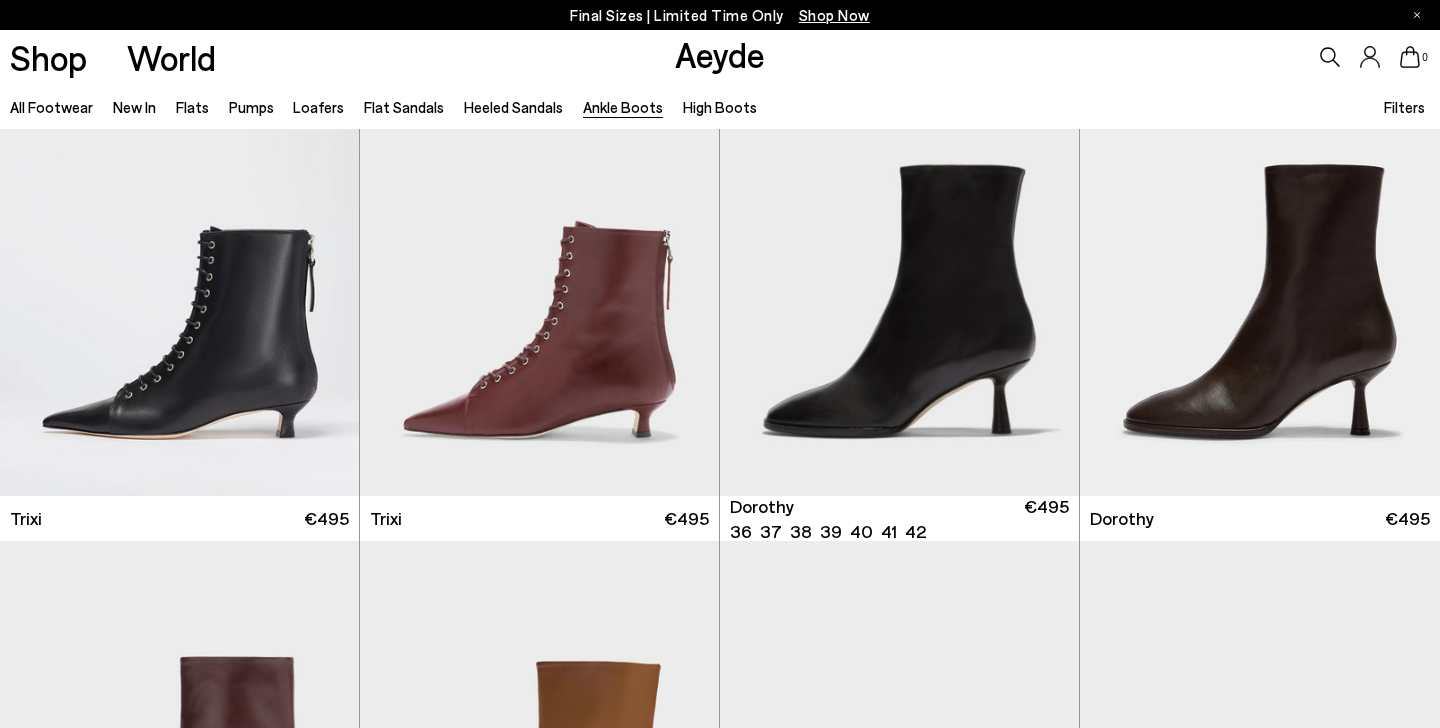 scroll, scrollTop: 1078, scrollLeft: 0, axis: vertical 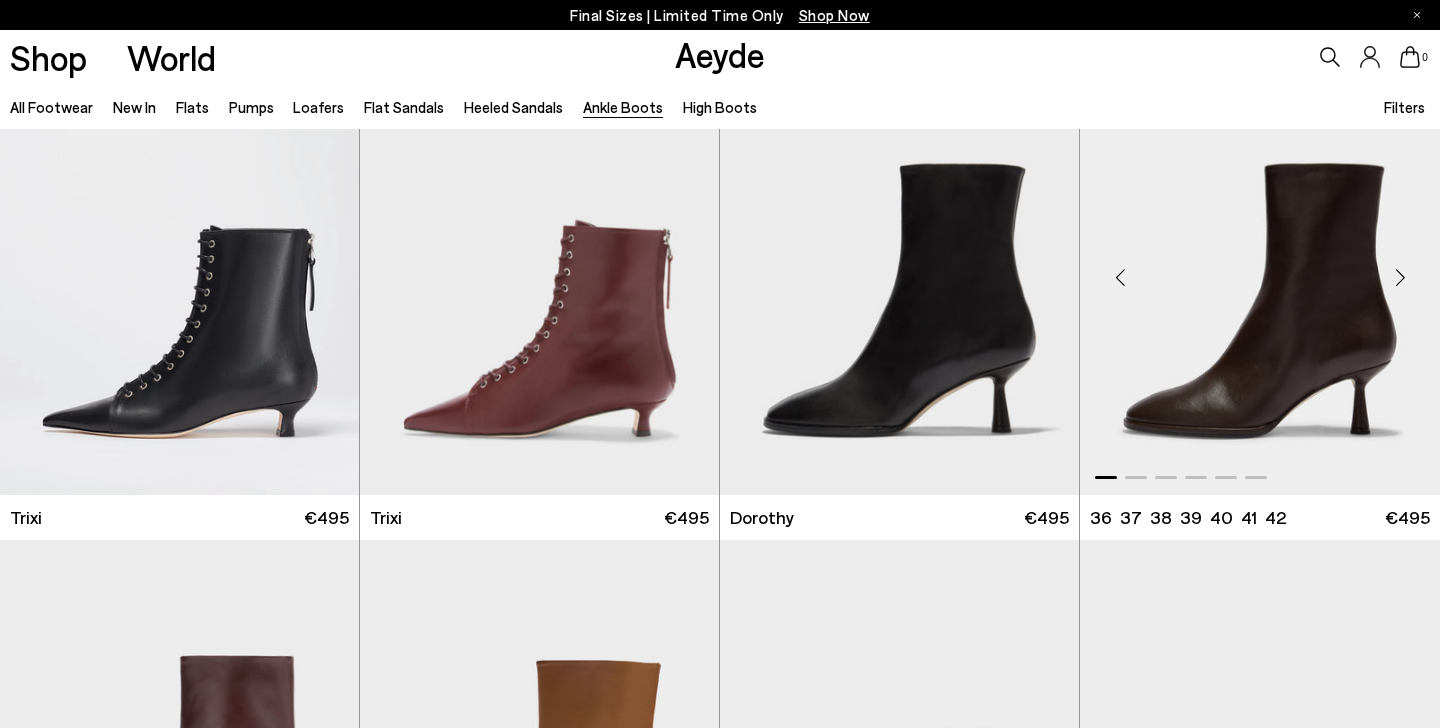 click at bounding box center (1400, 278) 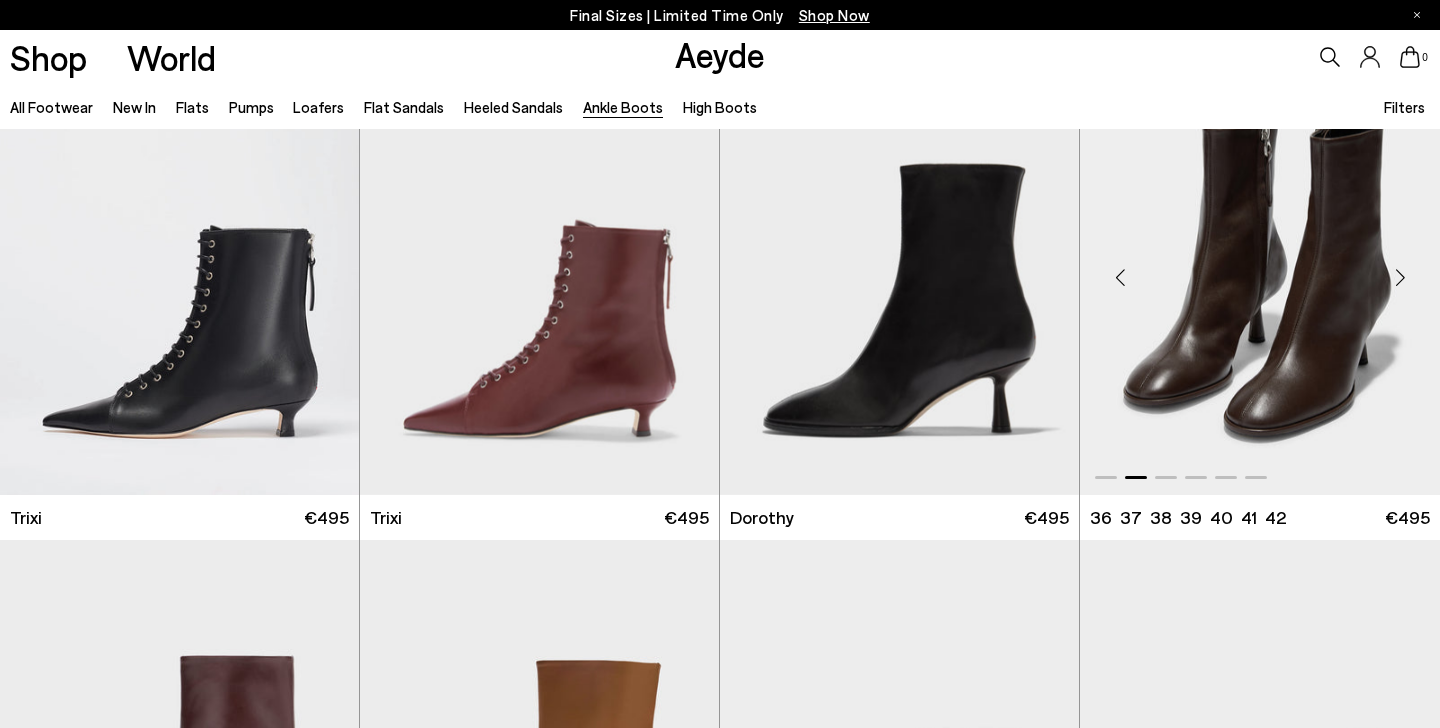 click at bounding box center (1400, 278) 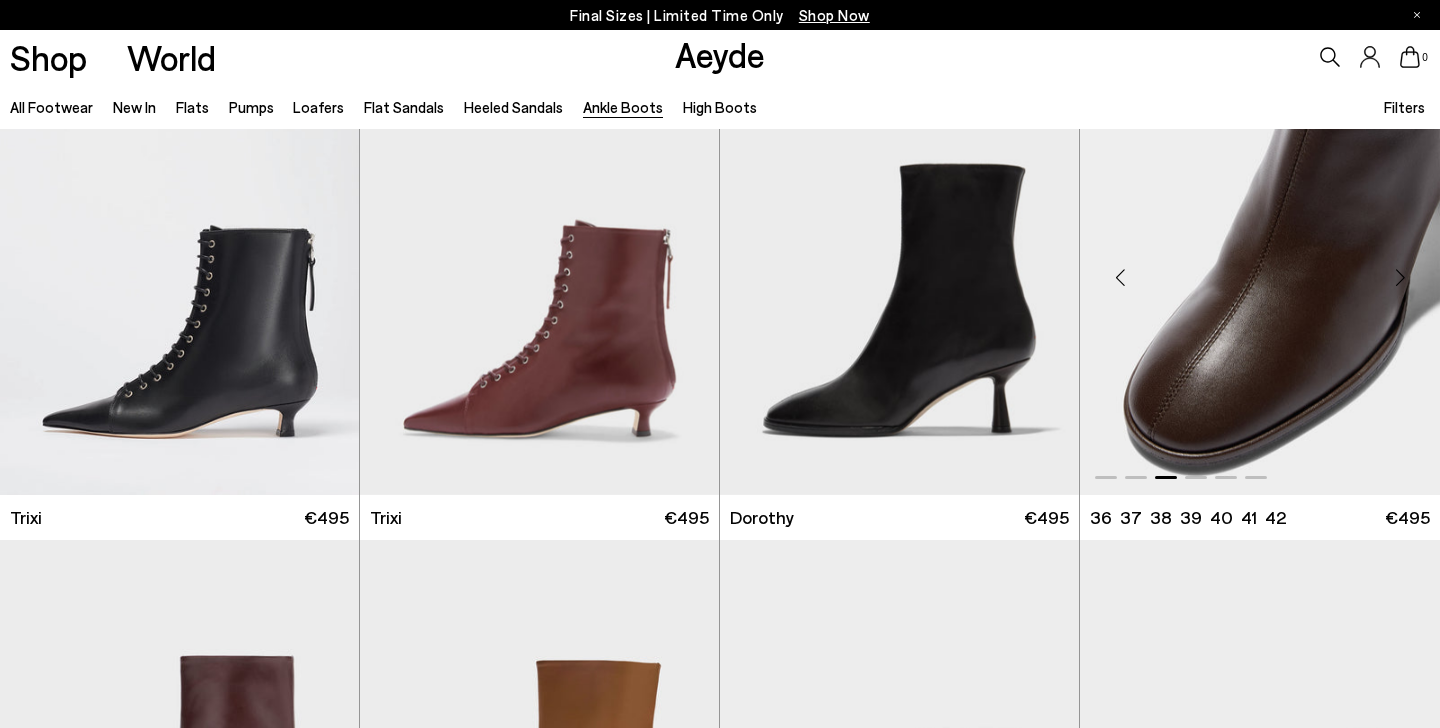 click at bounding box center (1400, 278) 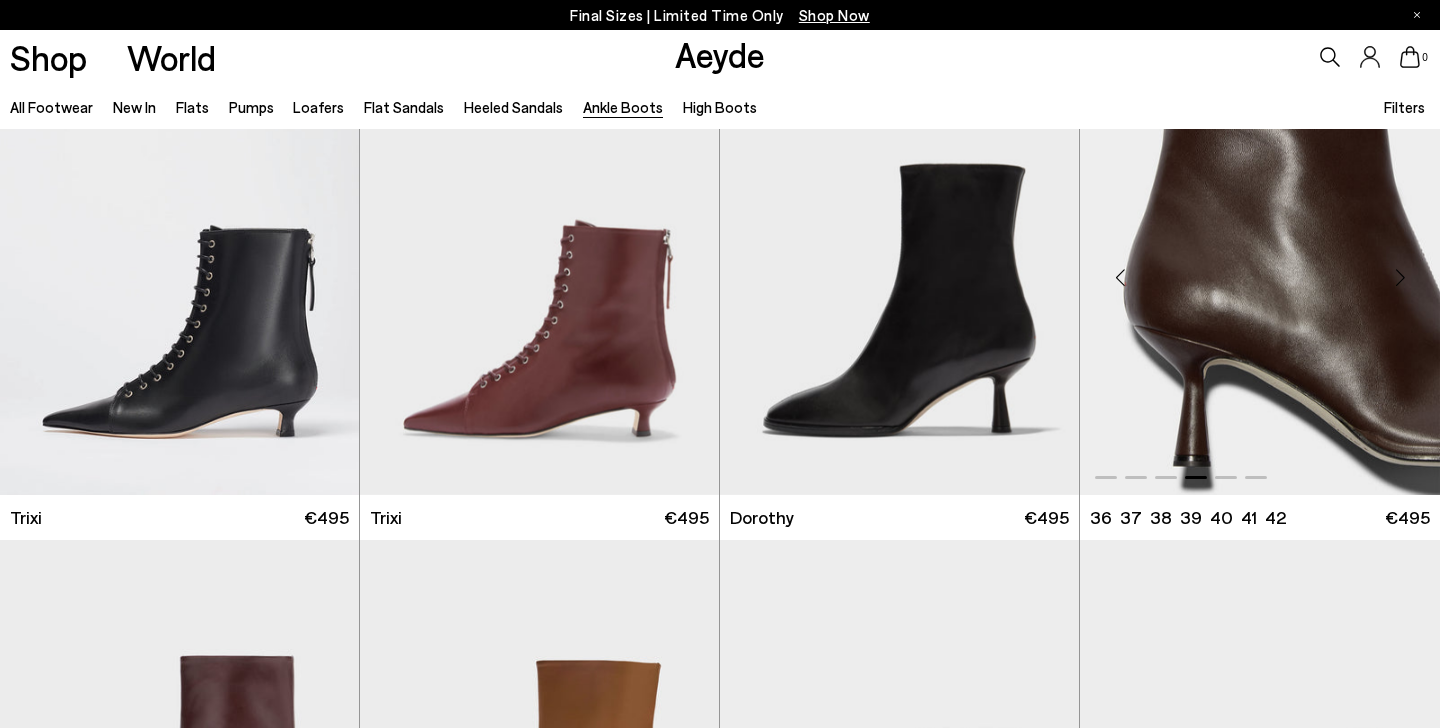 click at bounding box center [1400, 278] 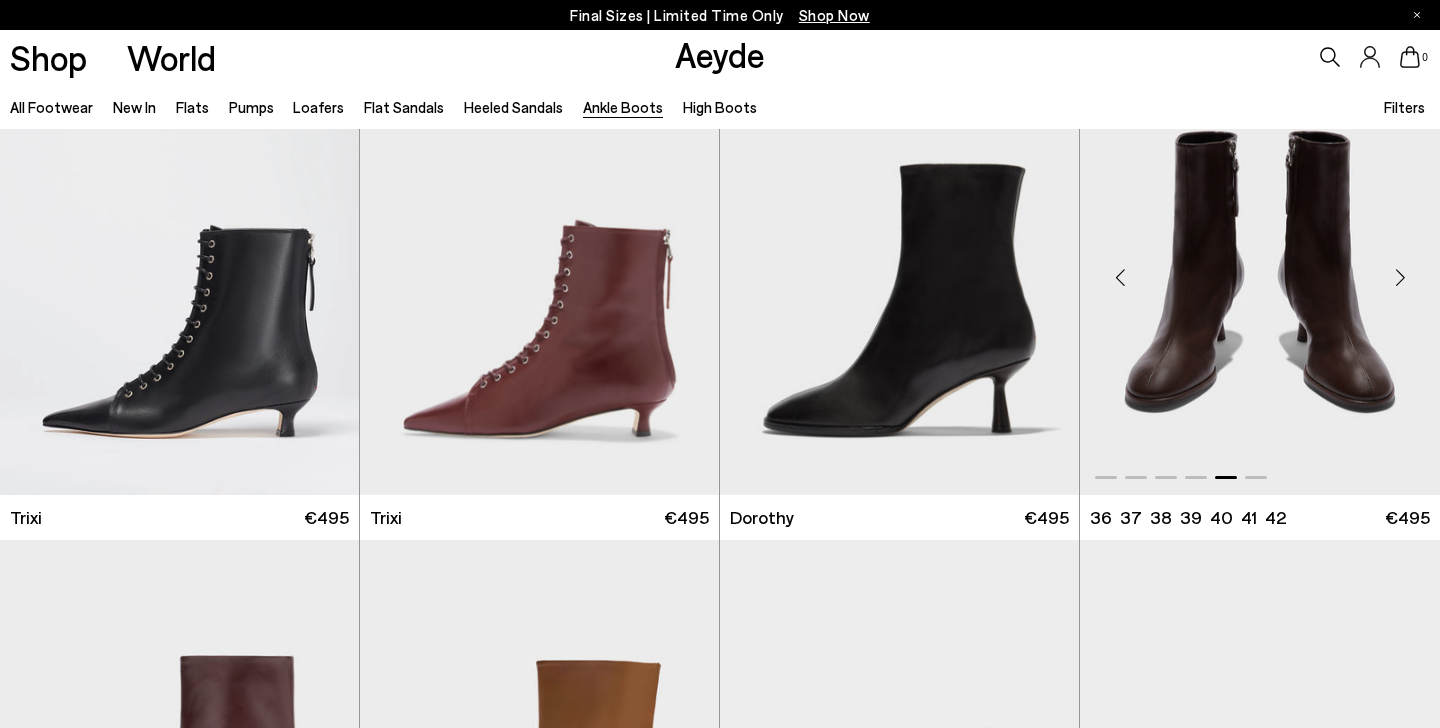 click at bounding box center (1400, 278) 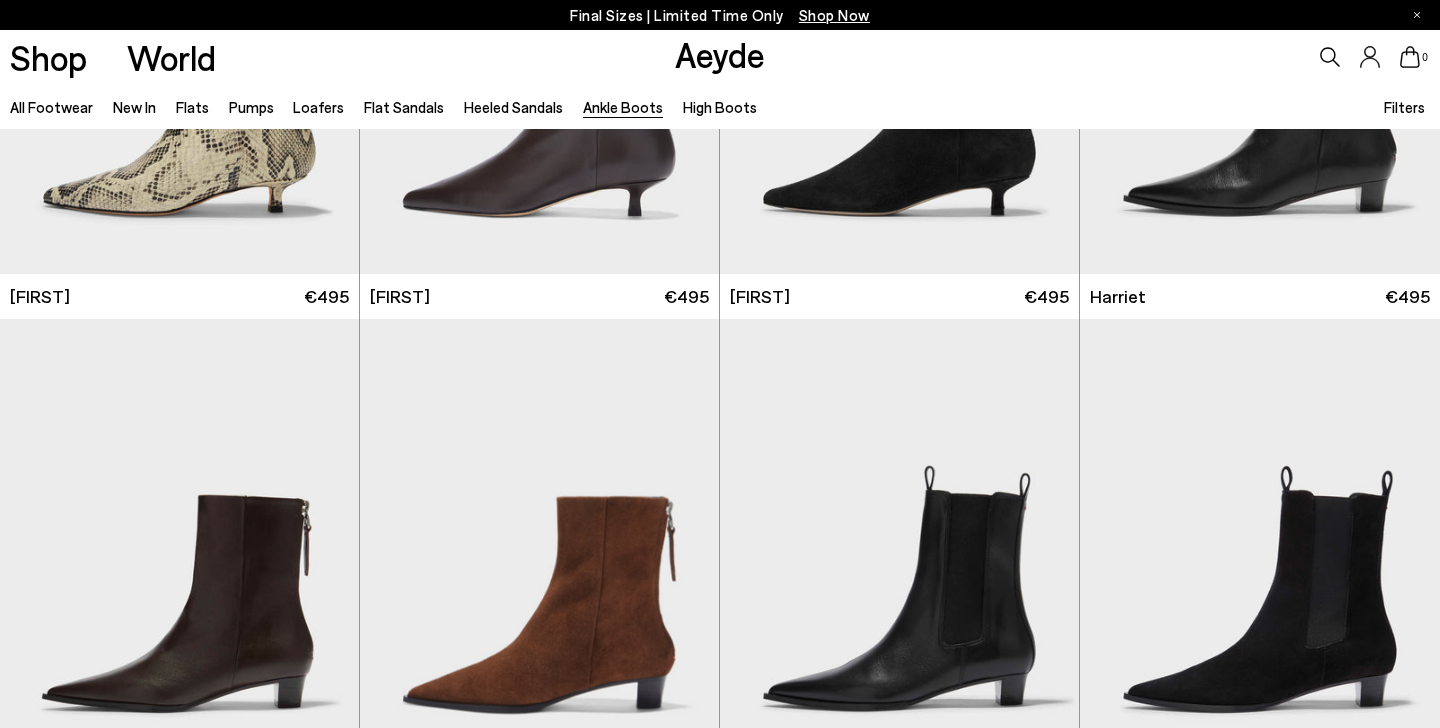 scroll, scrollTop: 2537, scrollLeft: 0, axis: vertical 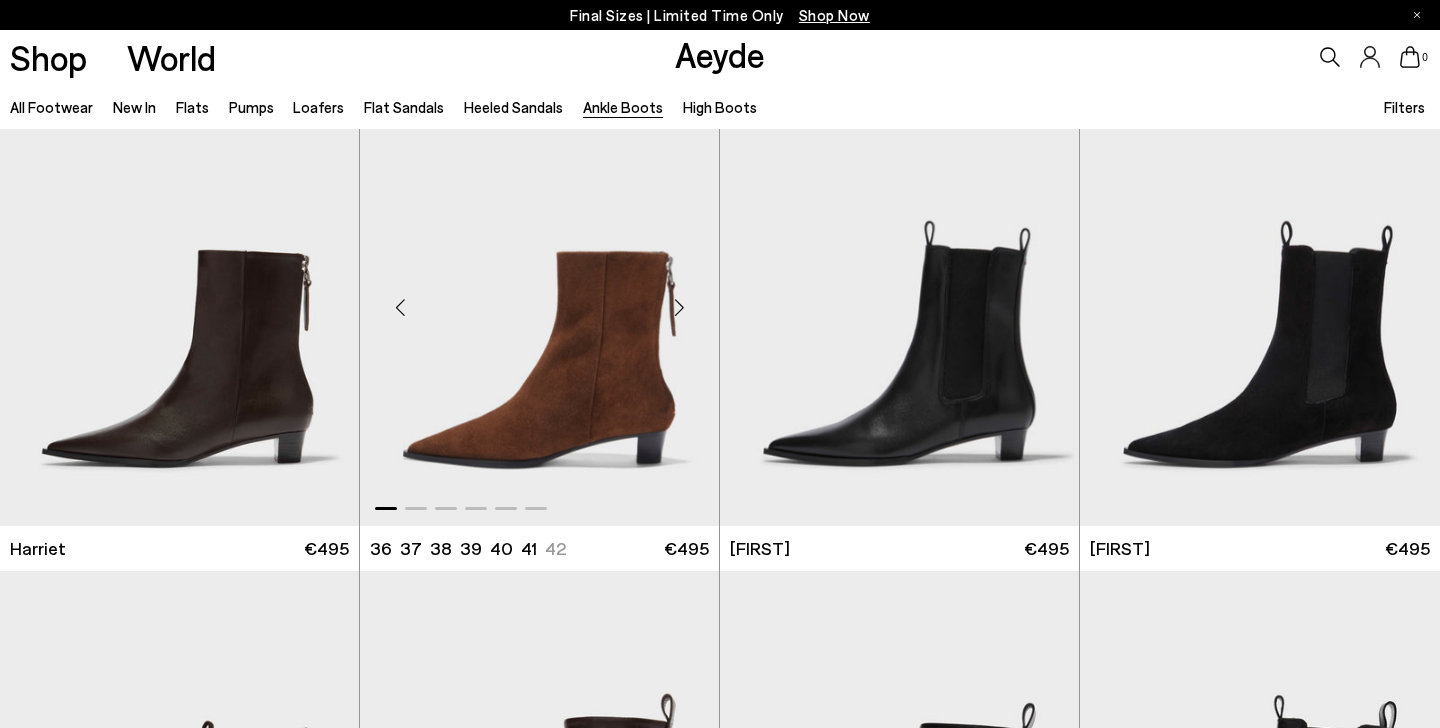 click at bounding box center [679, 308] 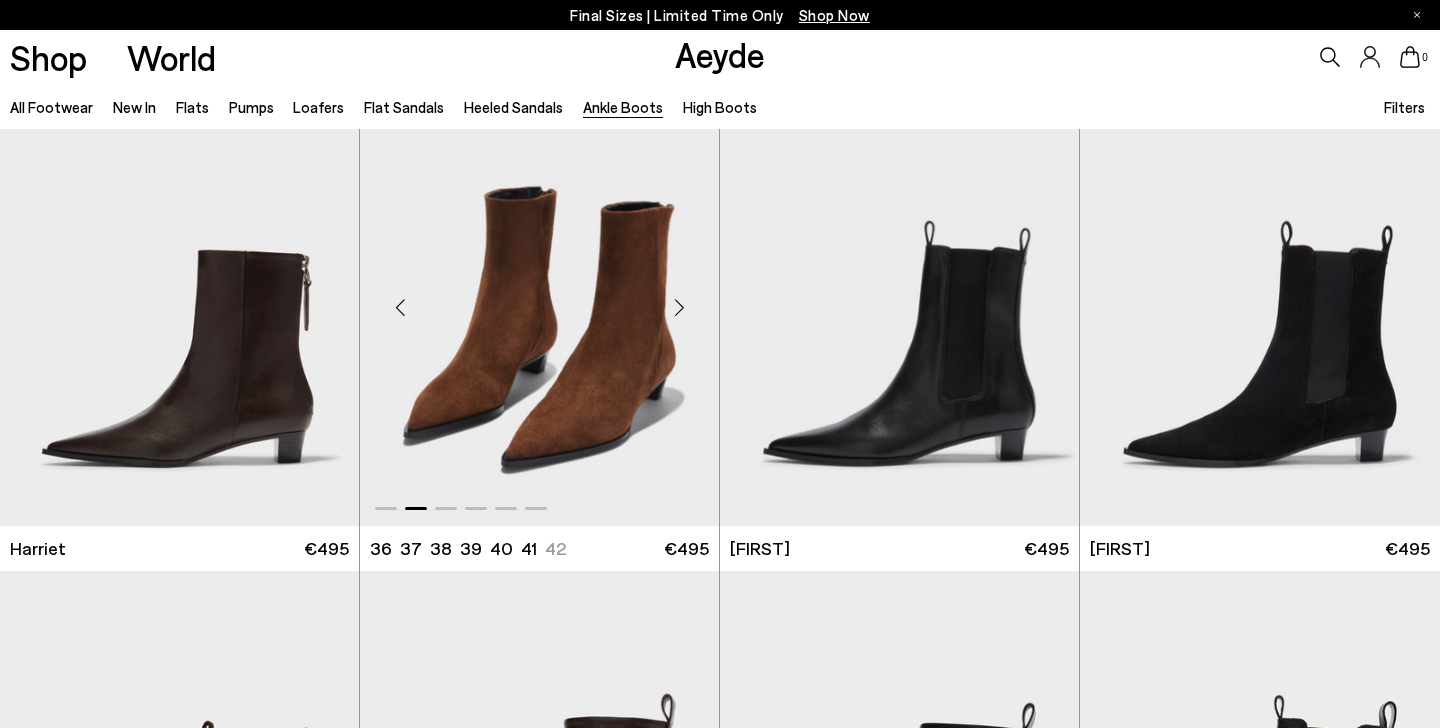 click at bounding box center [679, 308] 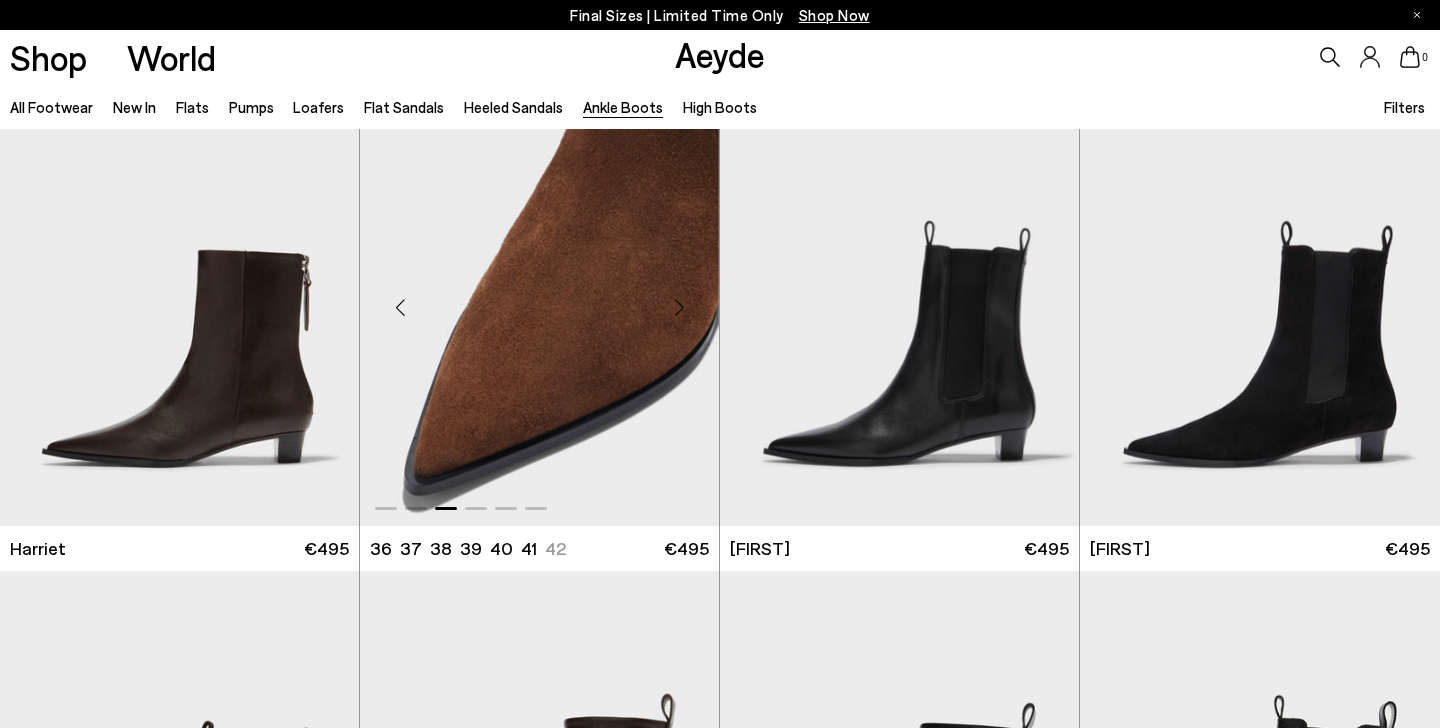 click at bounding box center [679, 308] 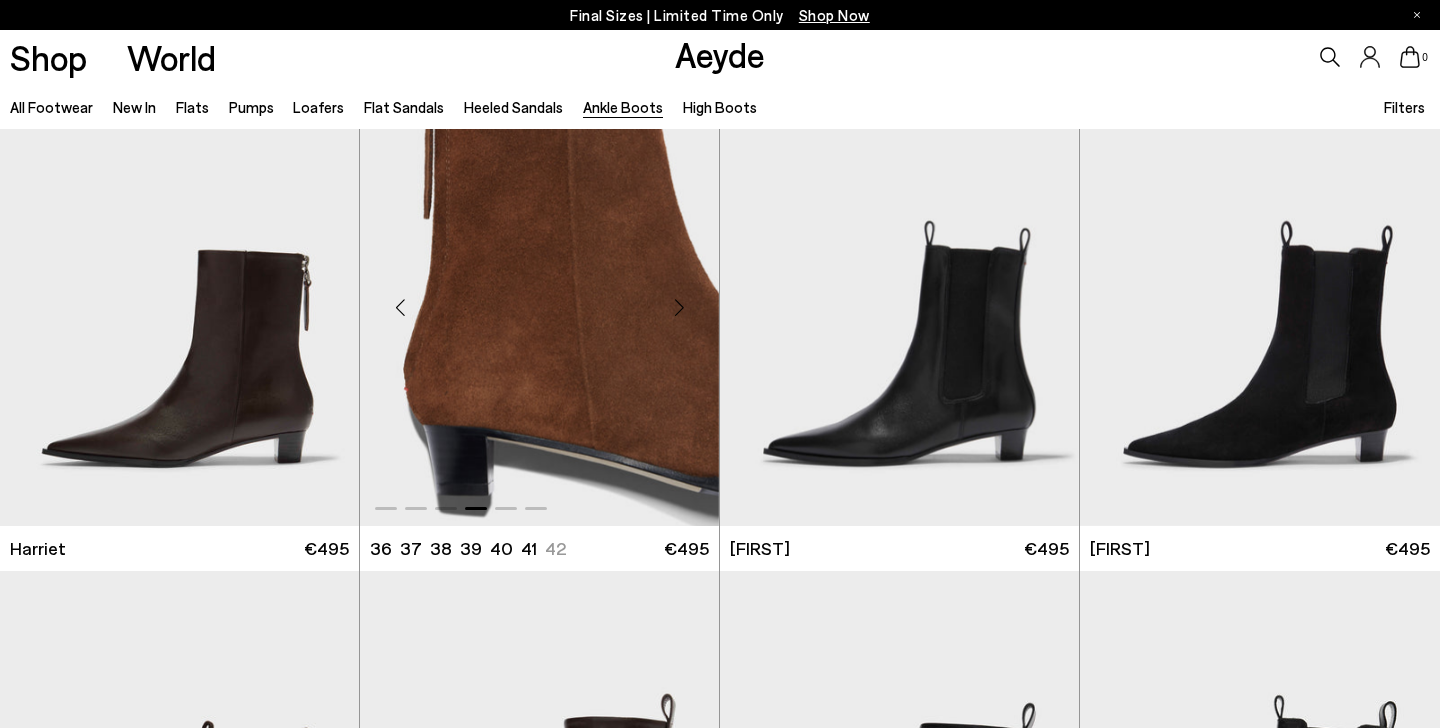 click at bounding box center [679, 308] 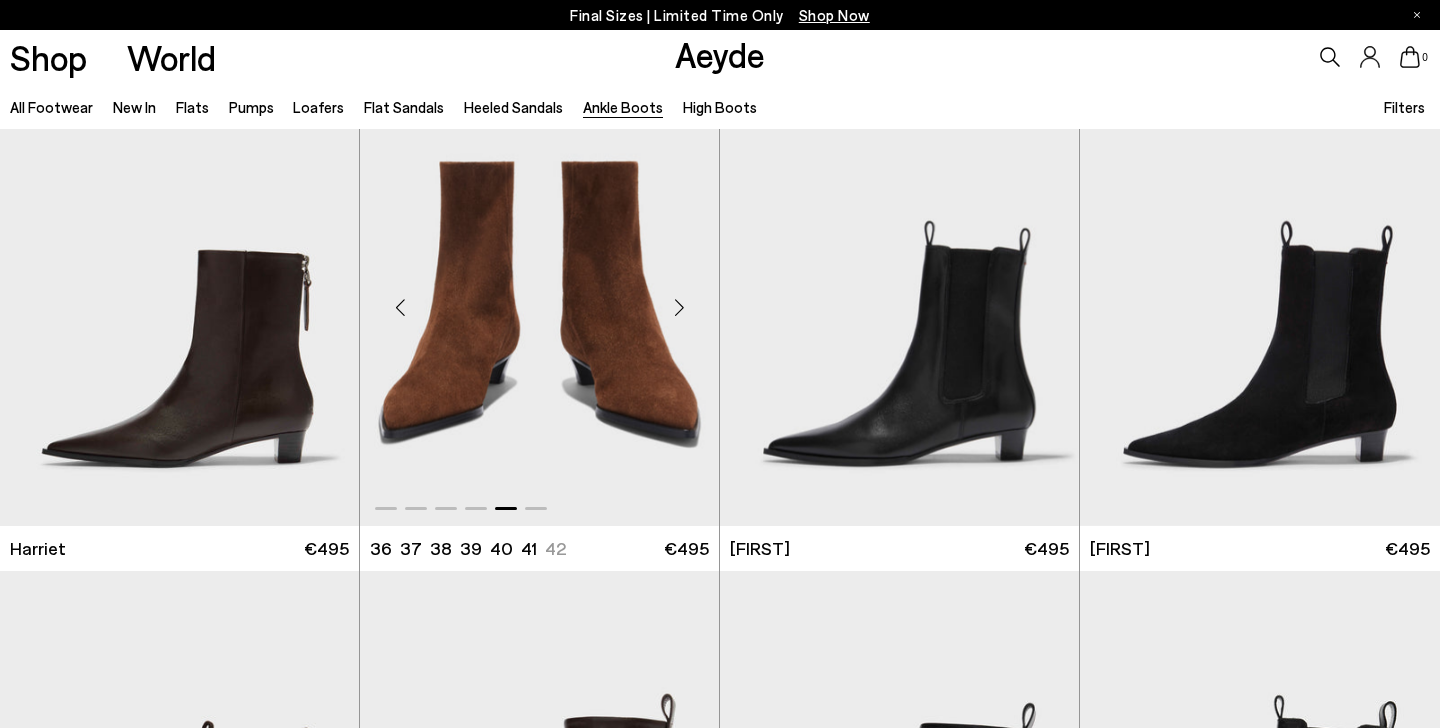 click at bounding box center [679, 308] 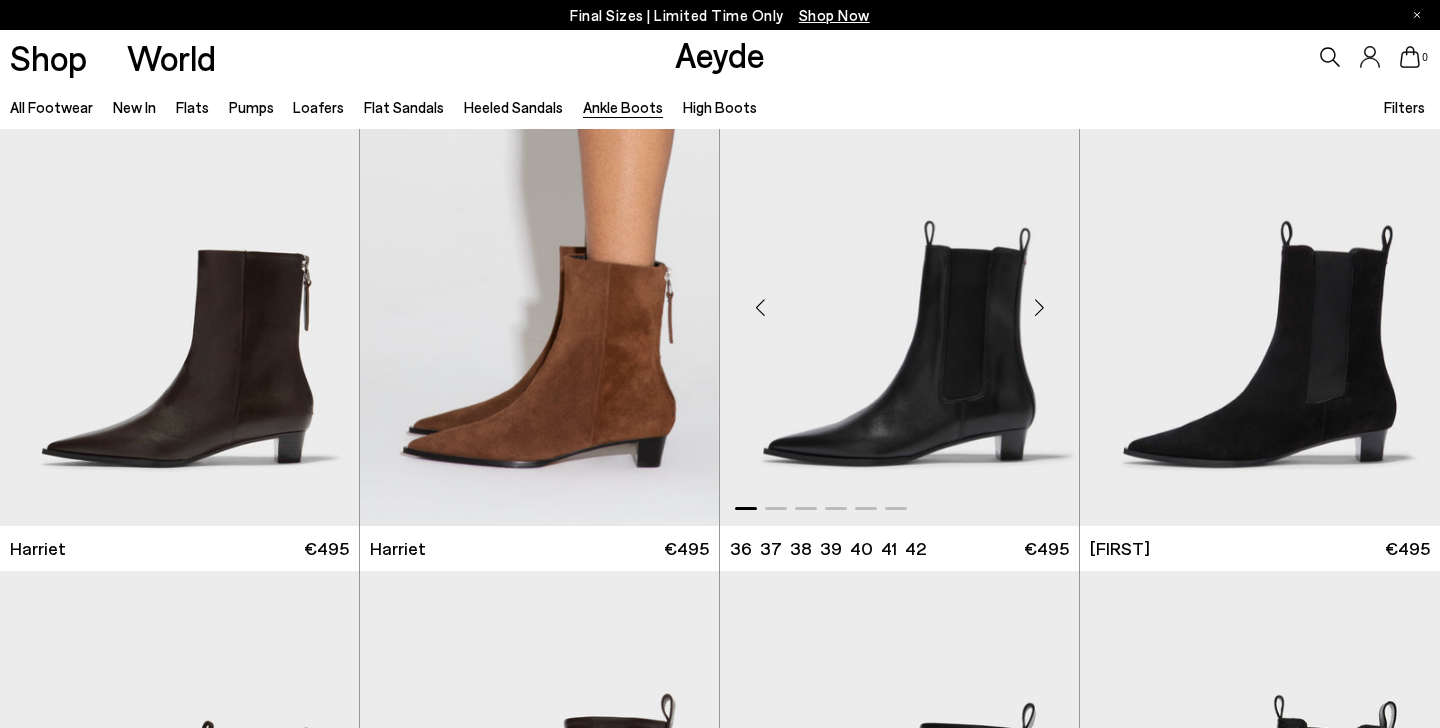 click at bounding box center (1039, 308) 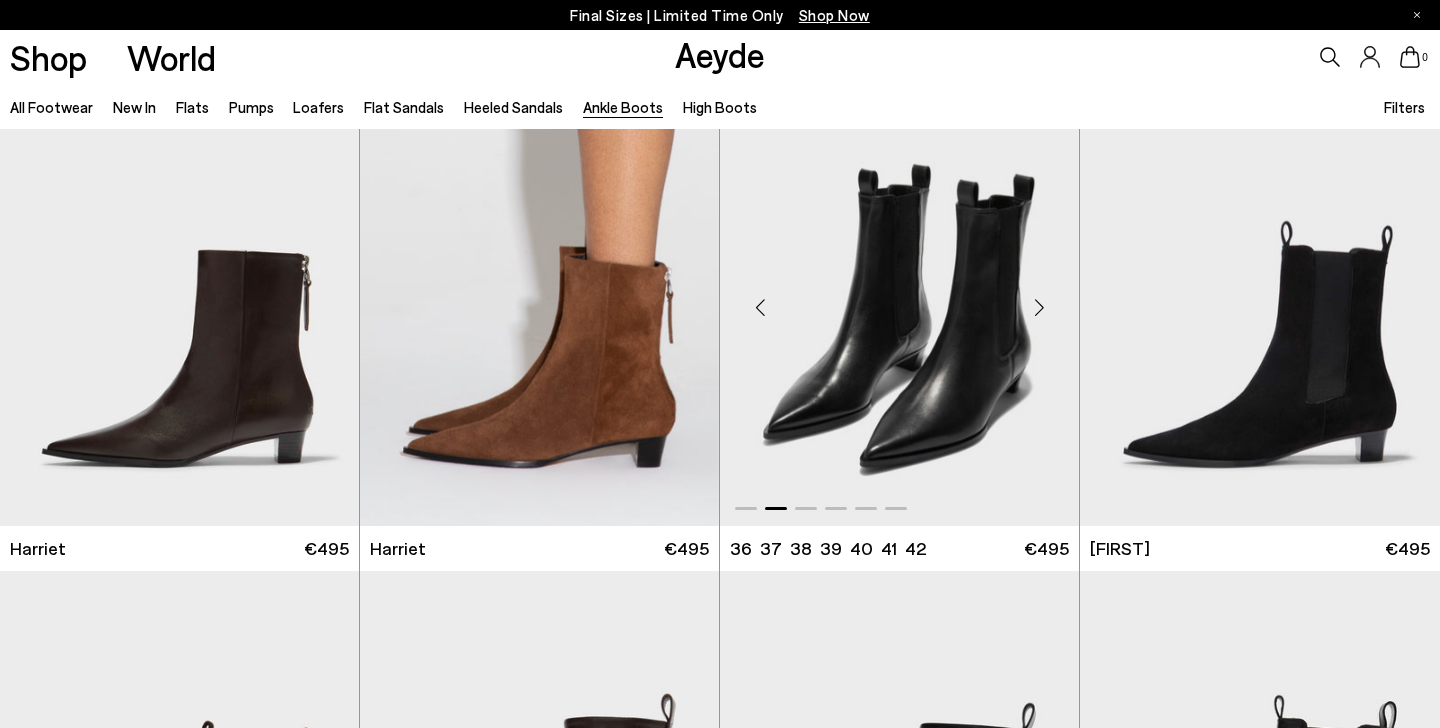 click at bounding box center (1039, 308) 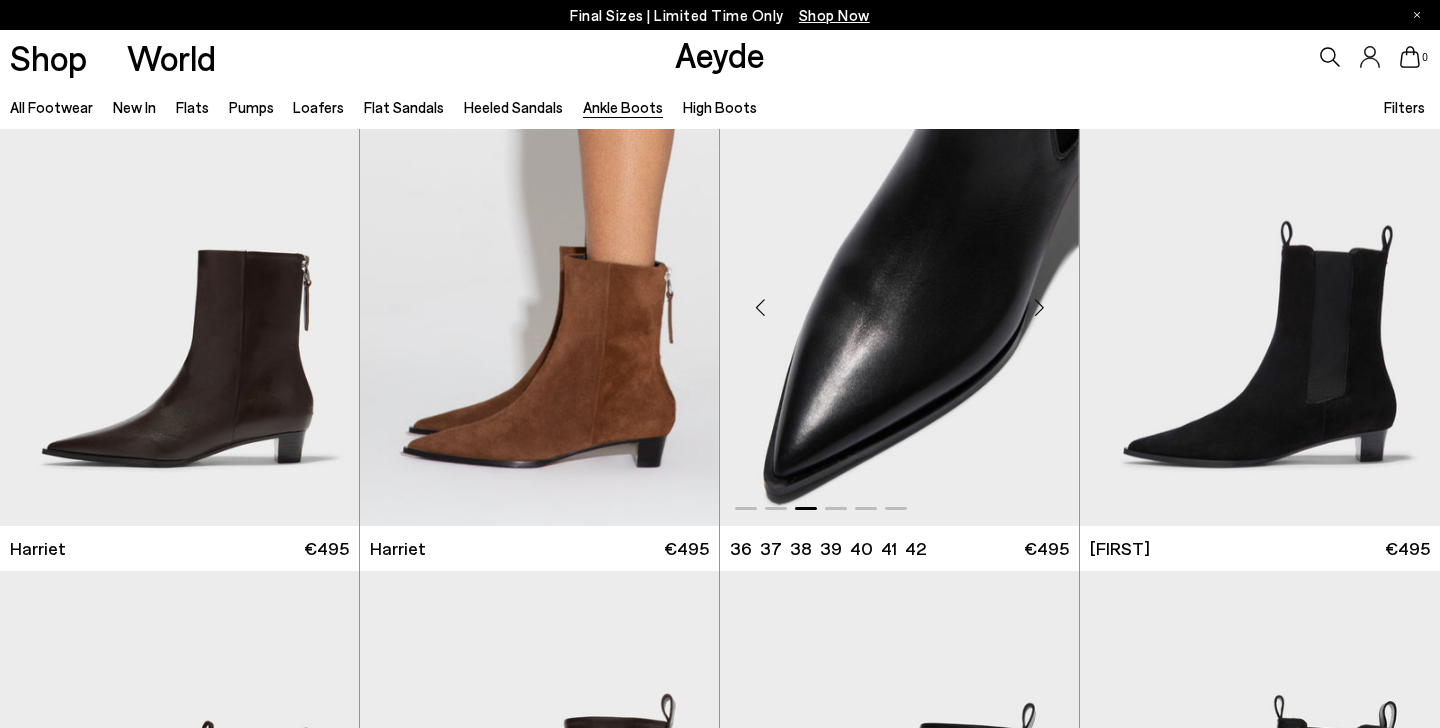 click at bounding box center (1039, 308) 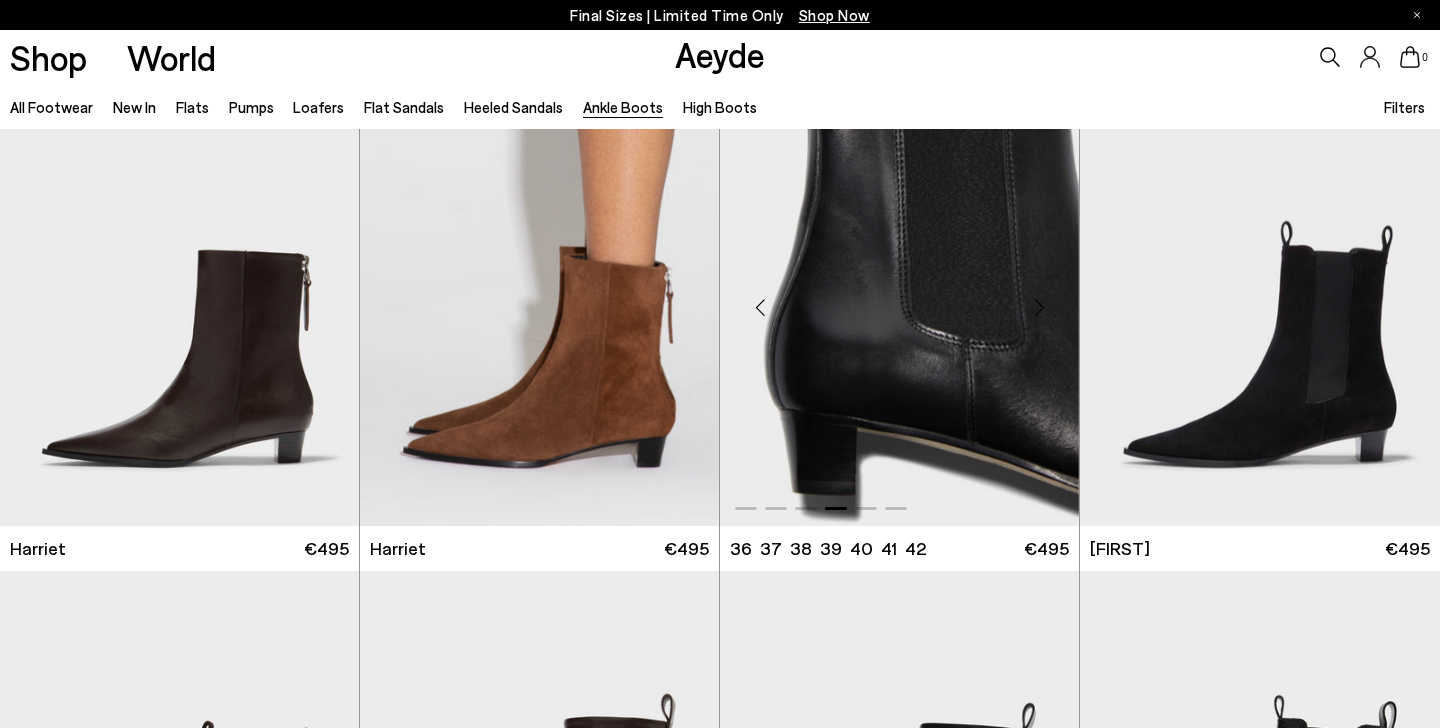 click at bounding box center [1039, 308] 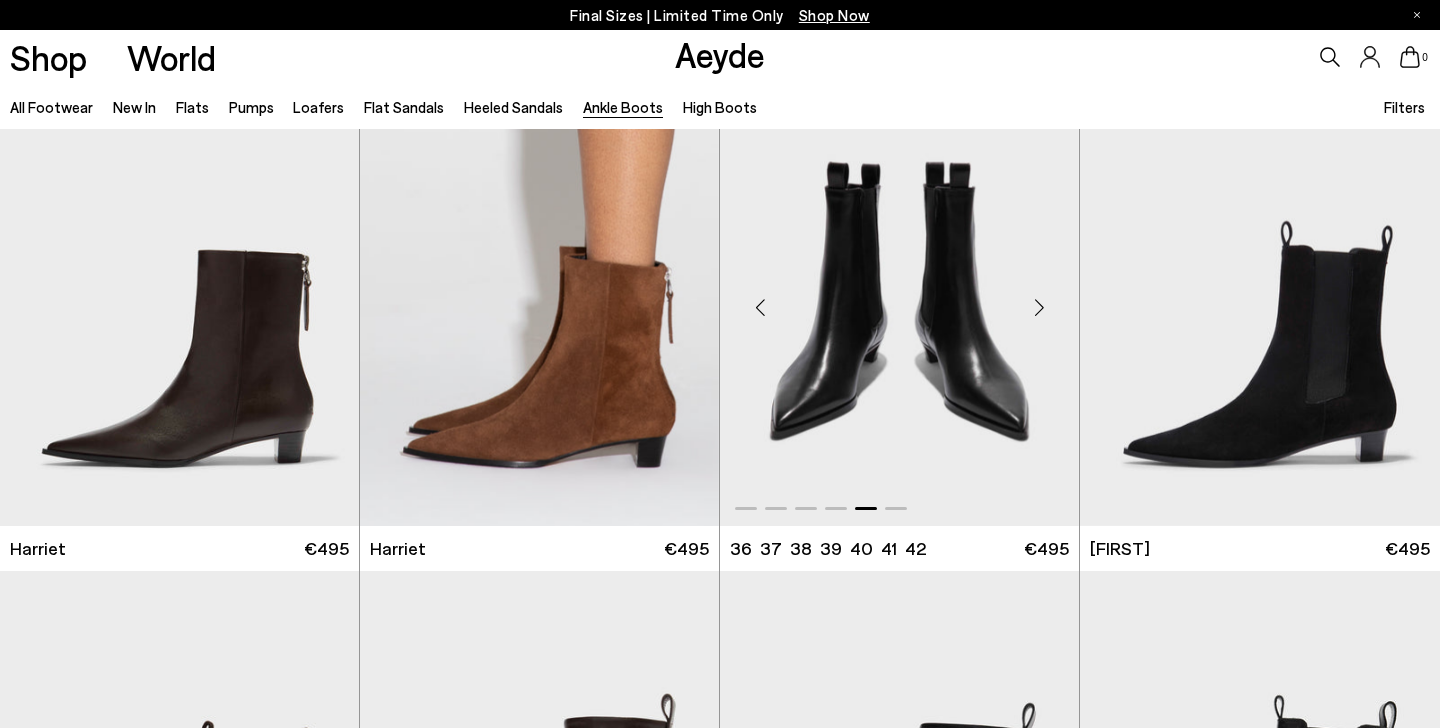 click at bounding box center (1039, 308) 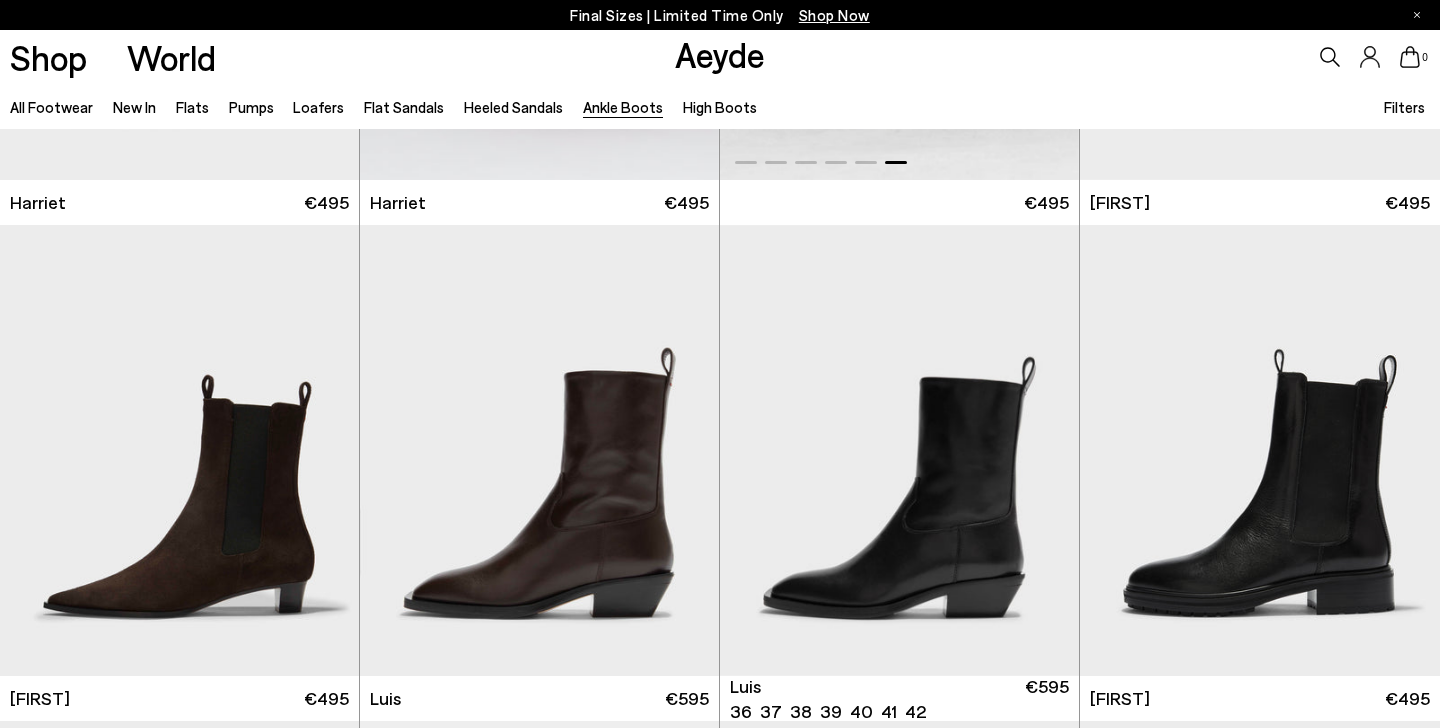 scroll, scrollTop: 3016, scrollLeft: 0, axis: vertical 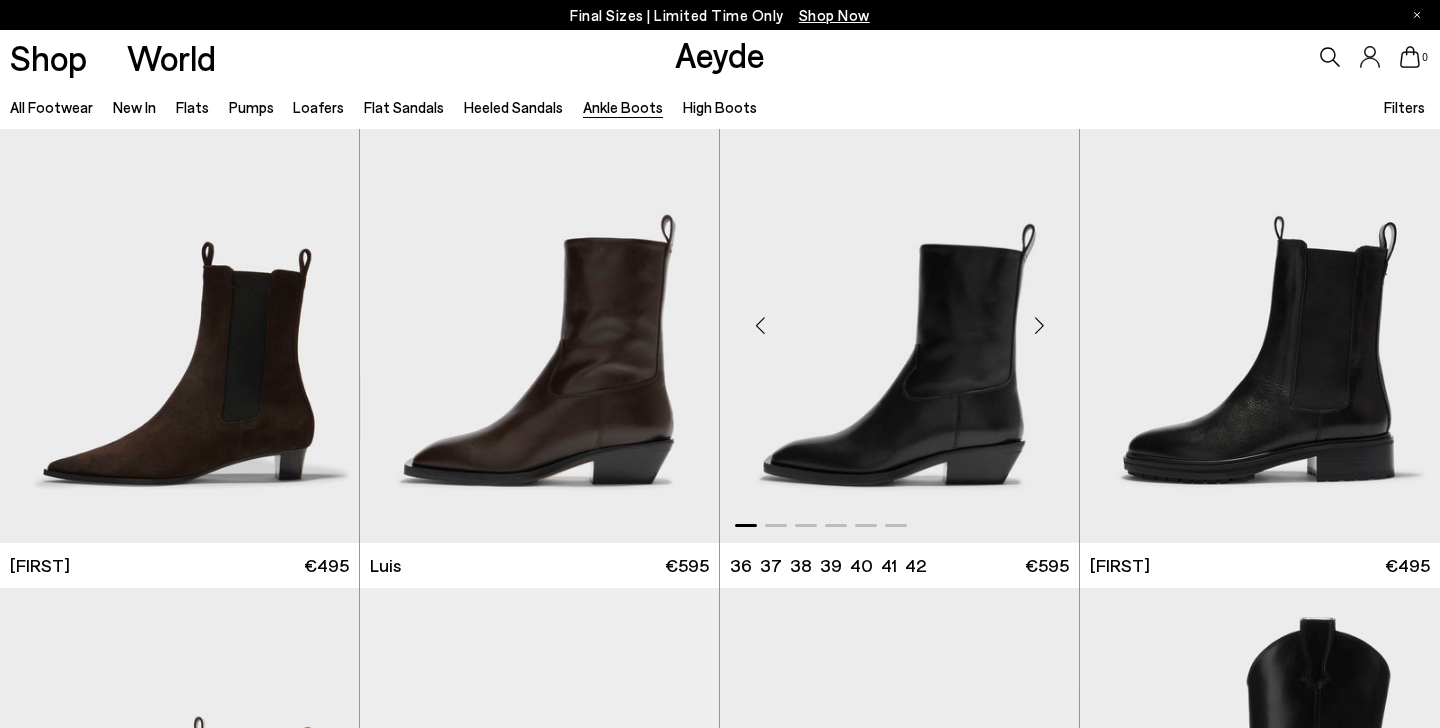 click at bounding box center [1039, 325] 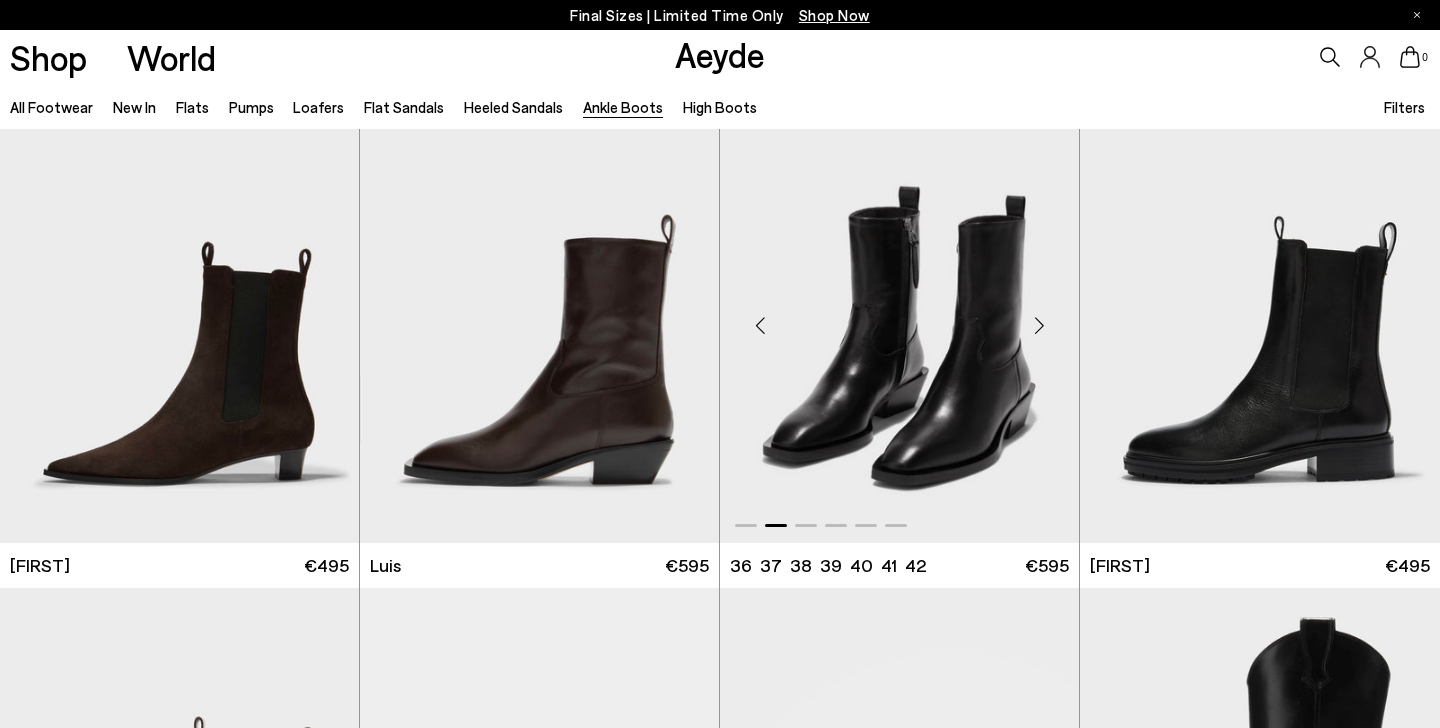 click at bounding box center (1039, 325) 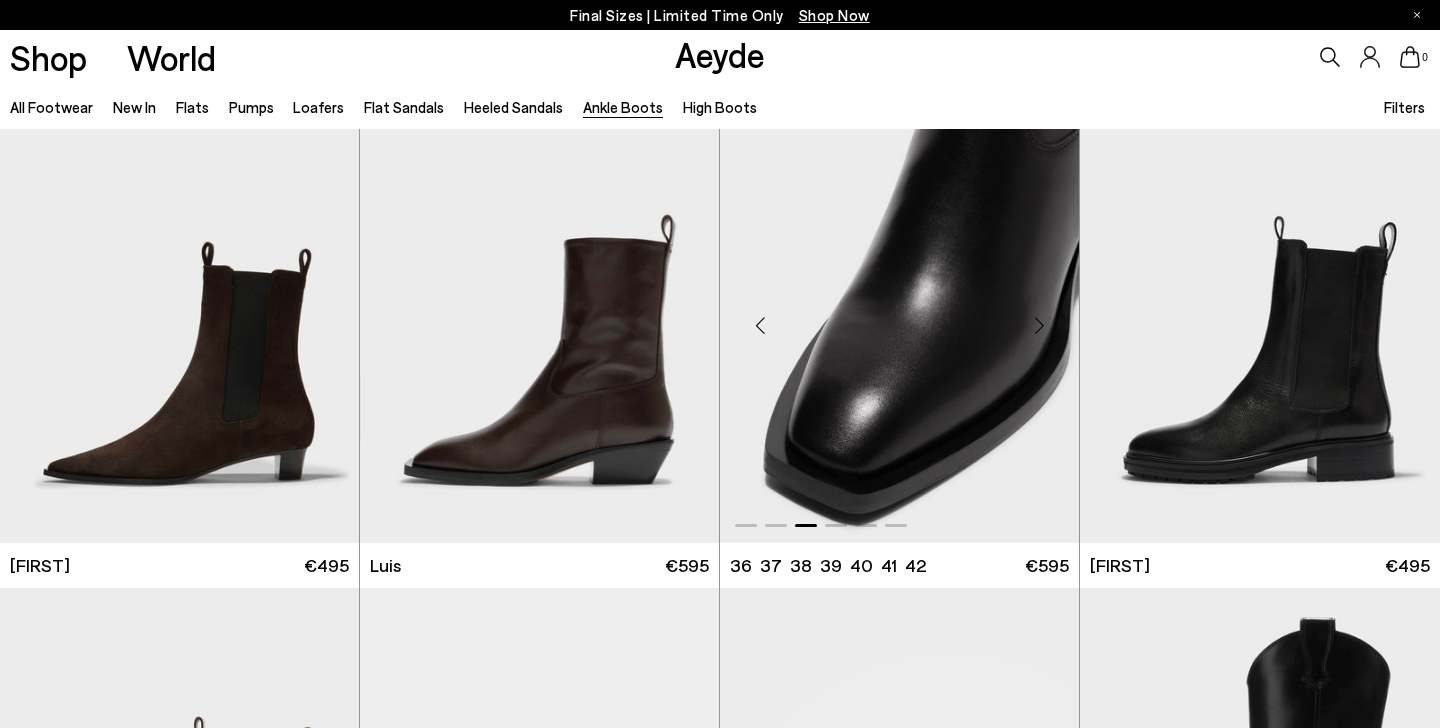 click at bounding box center (1039, 325) 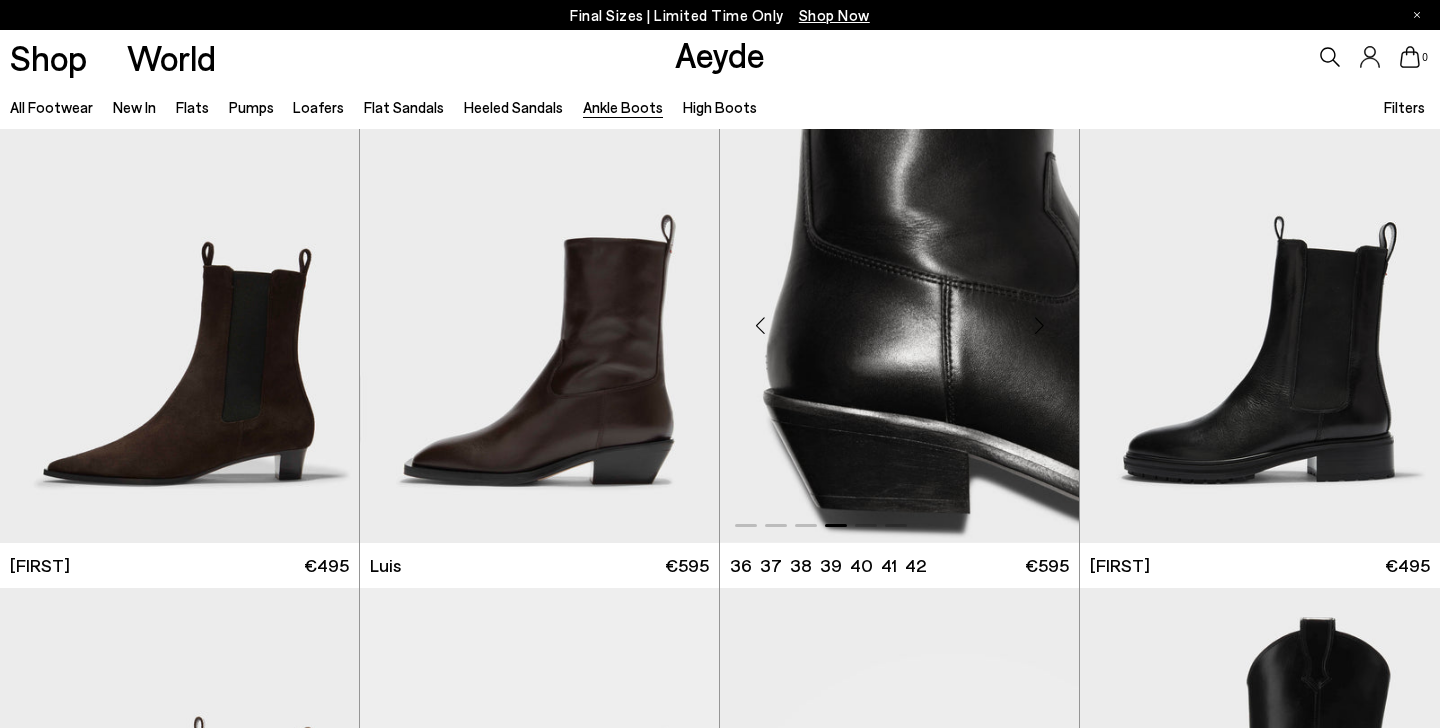 click at bounding box center [1039, 325] 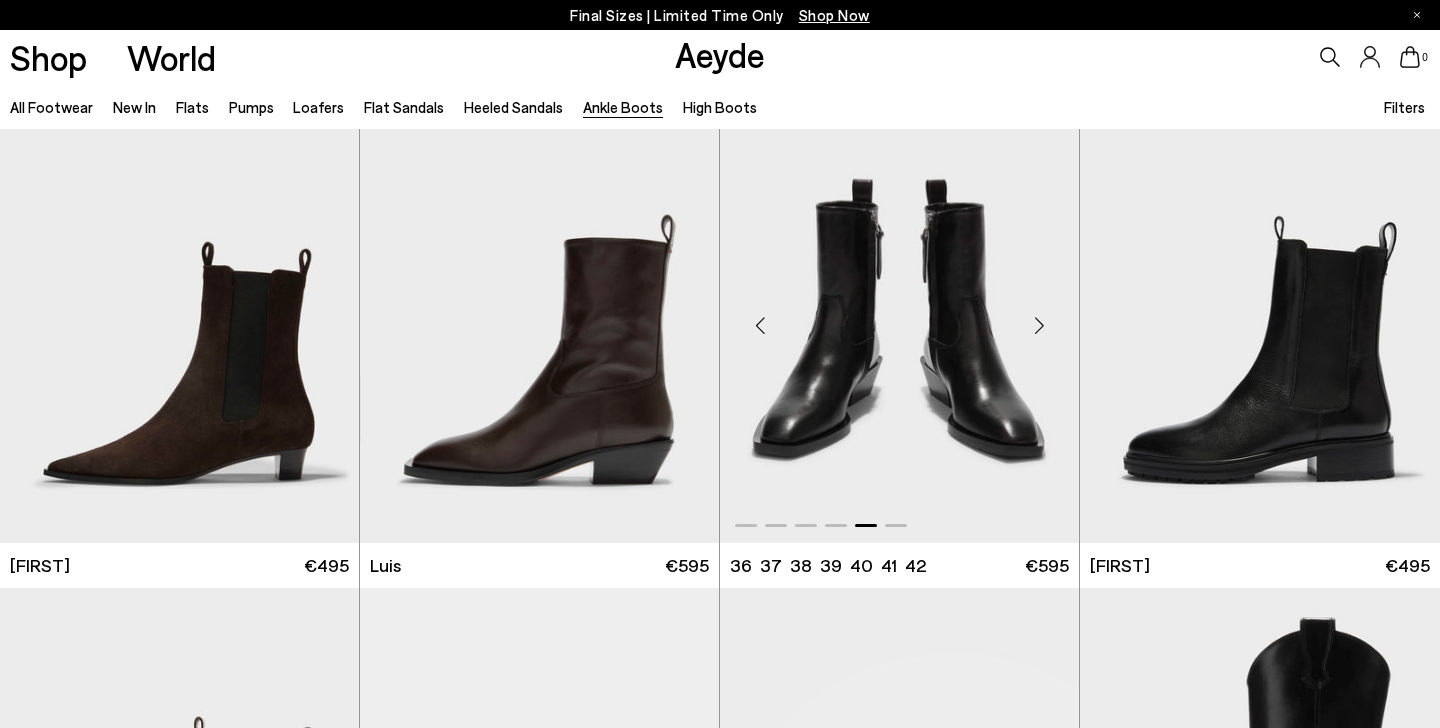 click at bounding box center [1039, 325] 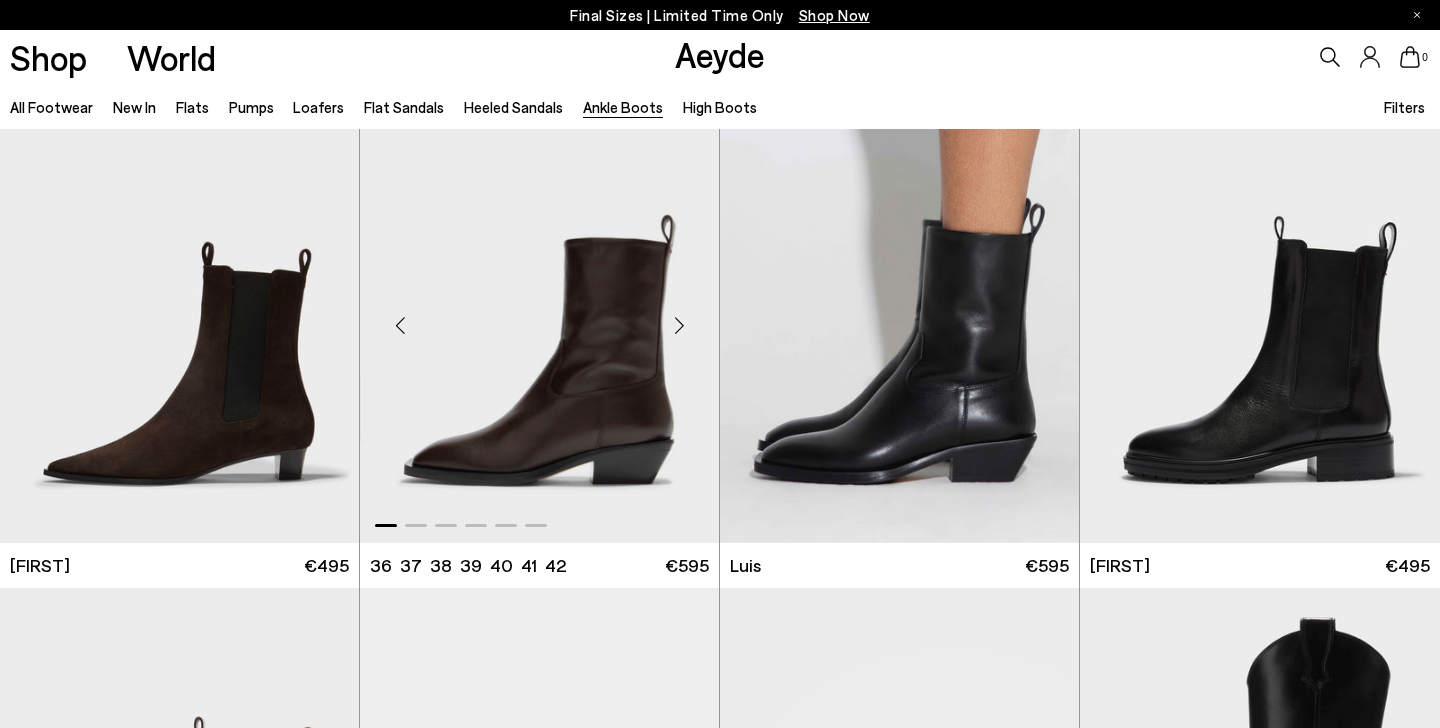 click at bounding box center (679, 325) 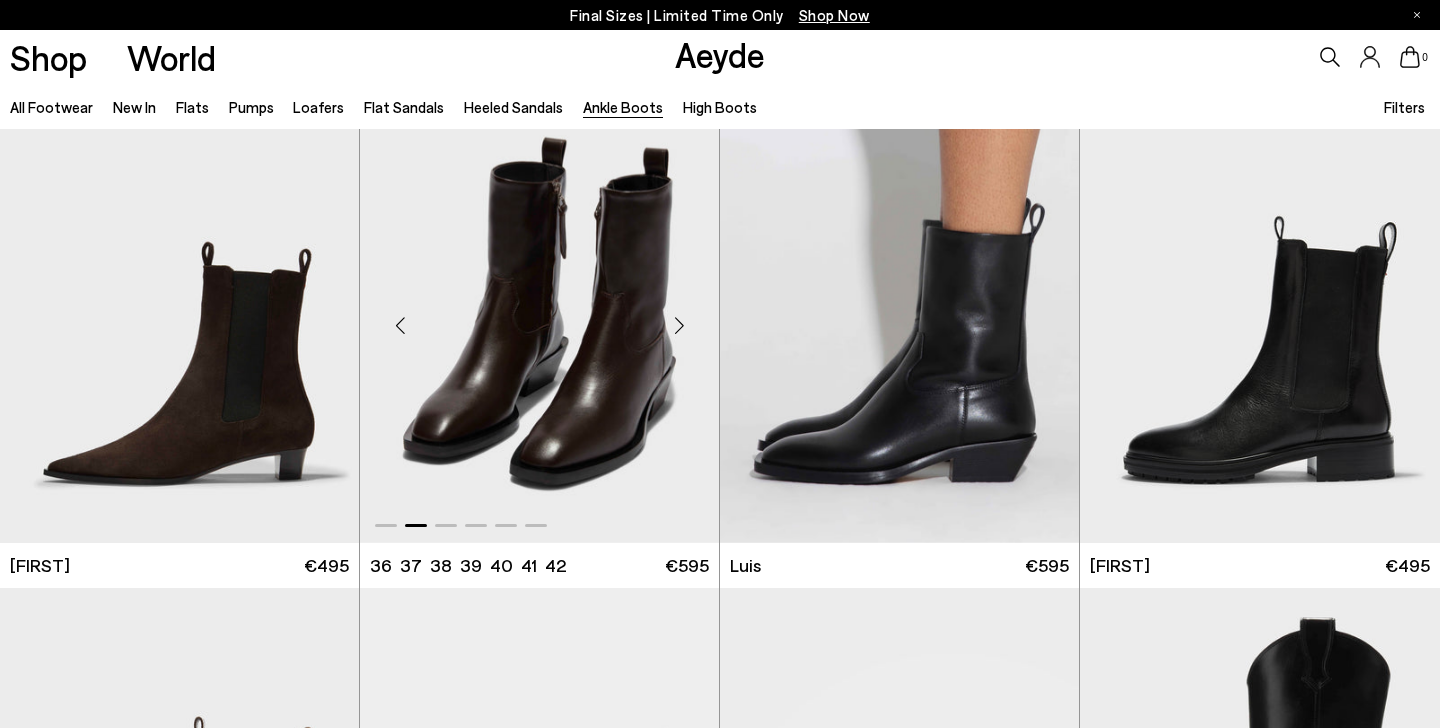 click at bounding box center [679, 325] 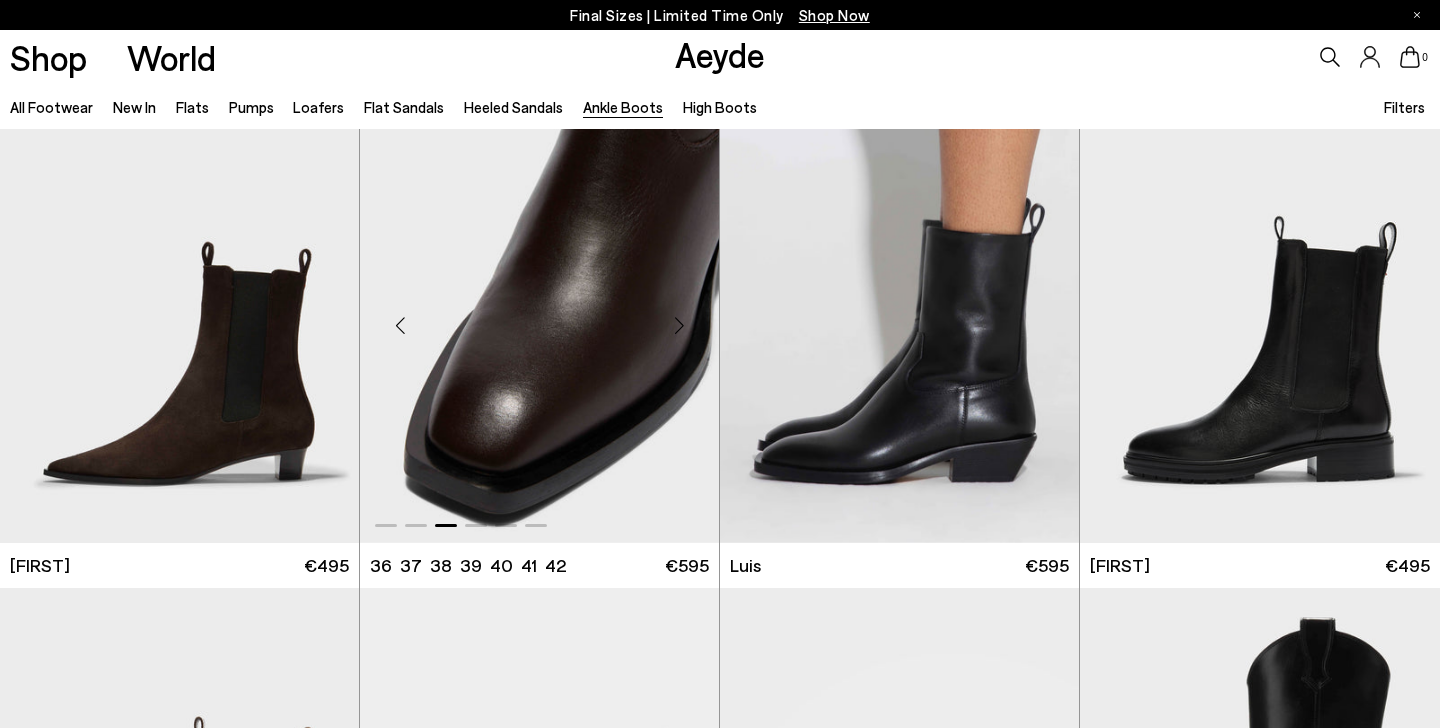 click at bounding box center (679, 325) 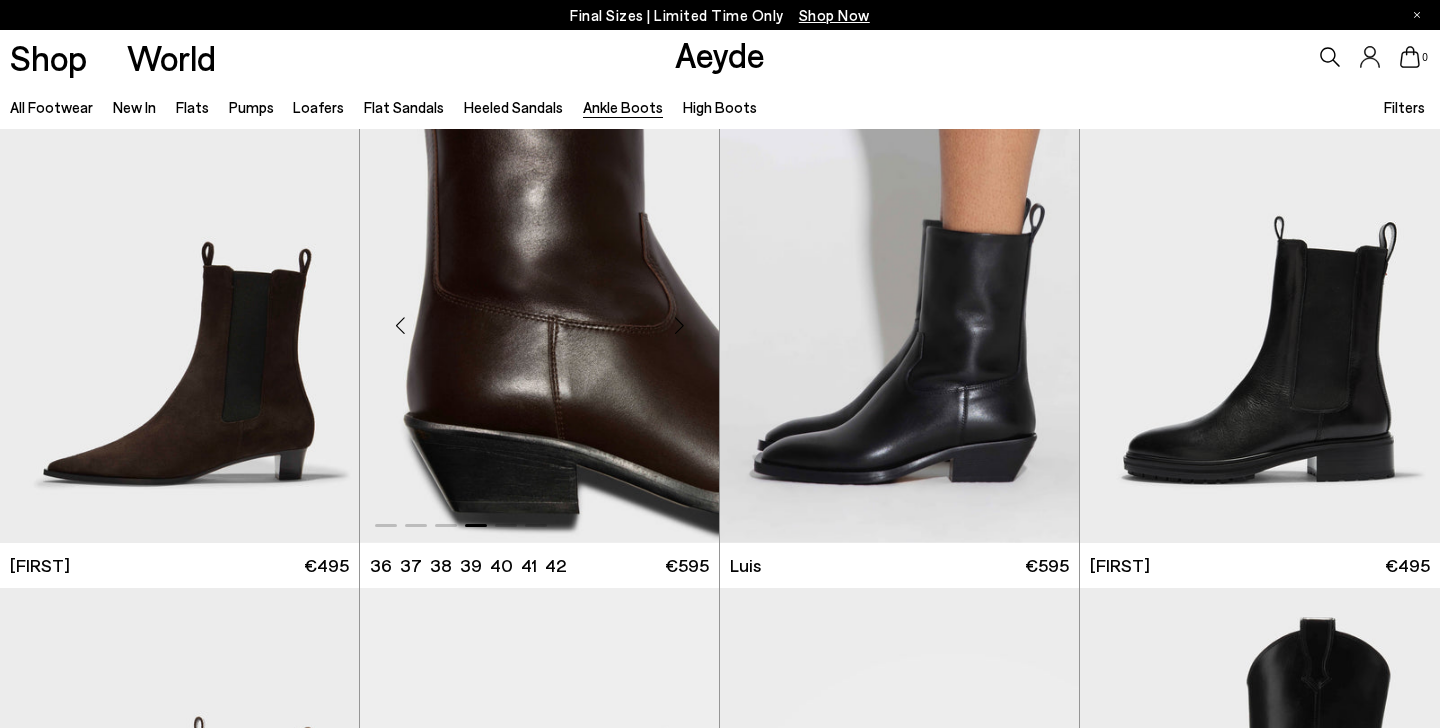 click at bounding box center (679, 325) 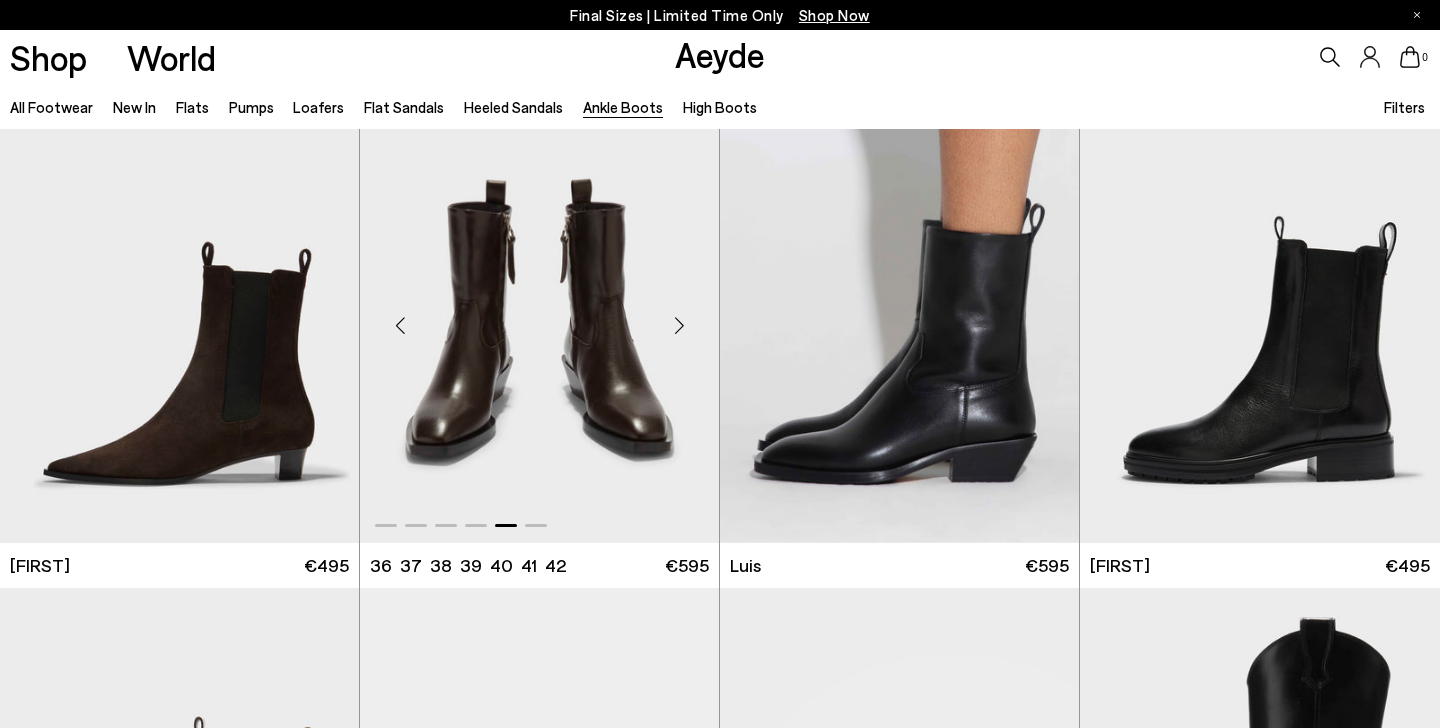 click at bounding box center [679, 325] 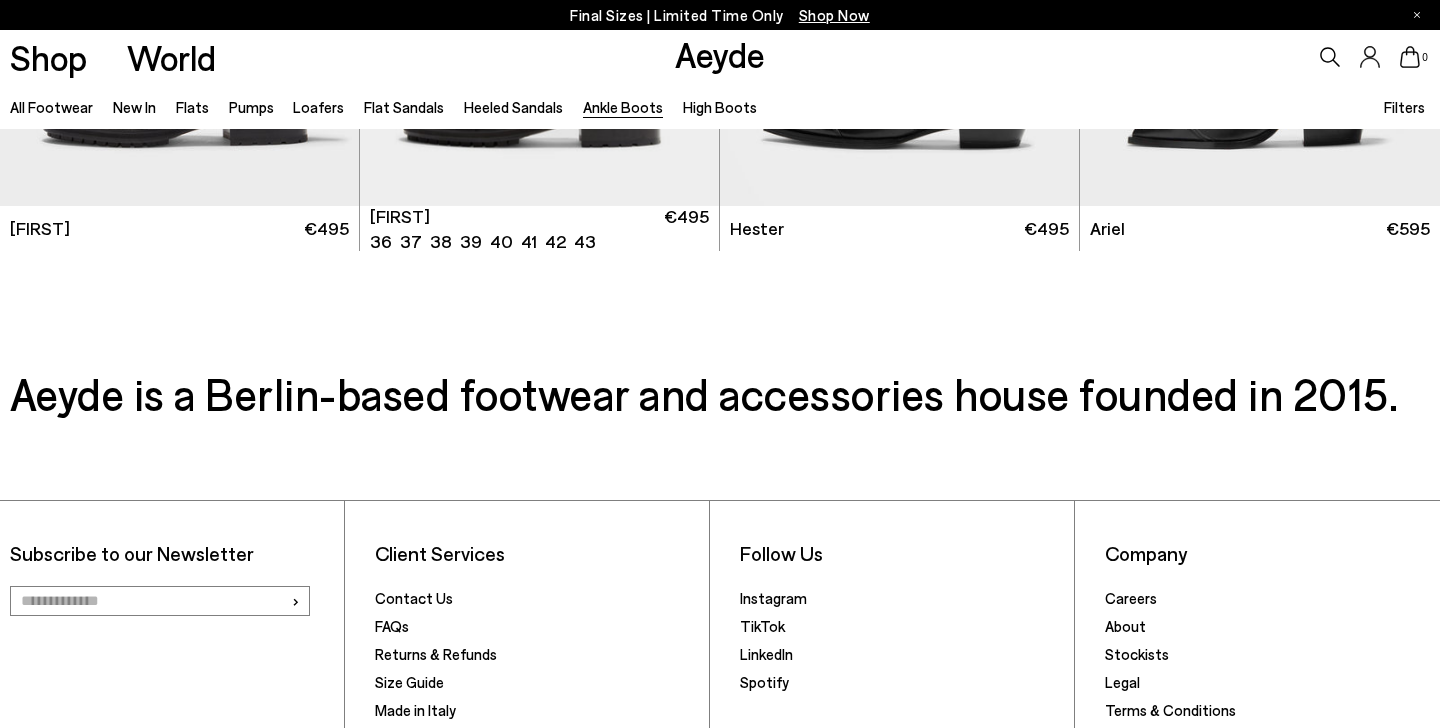 scroll, scrollTop: 3866, scrollLeft: 0, axis: vertical 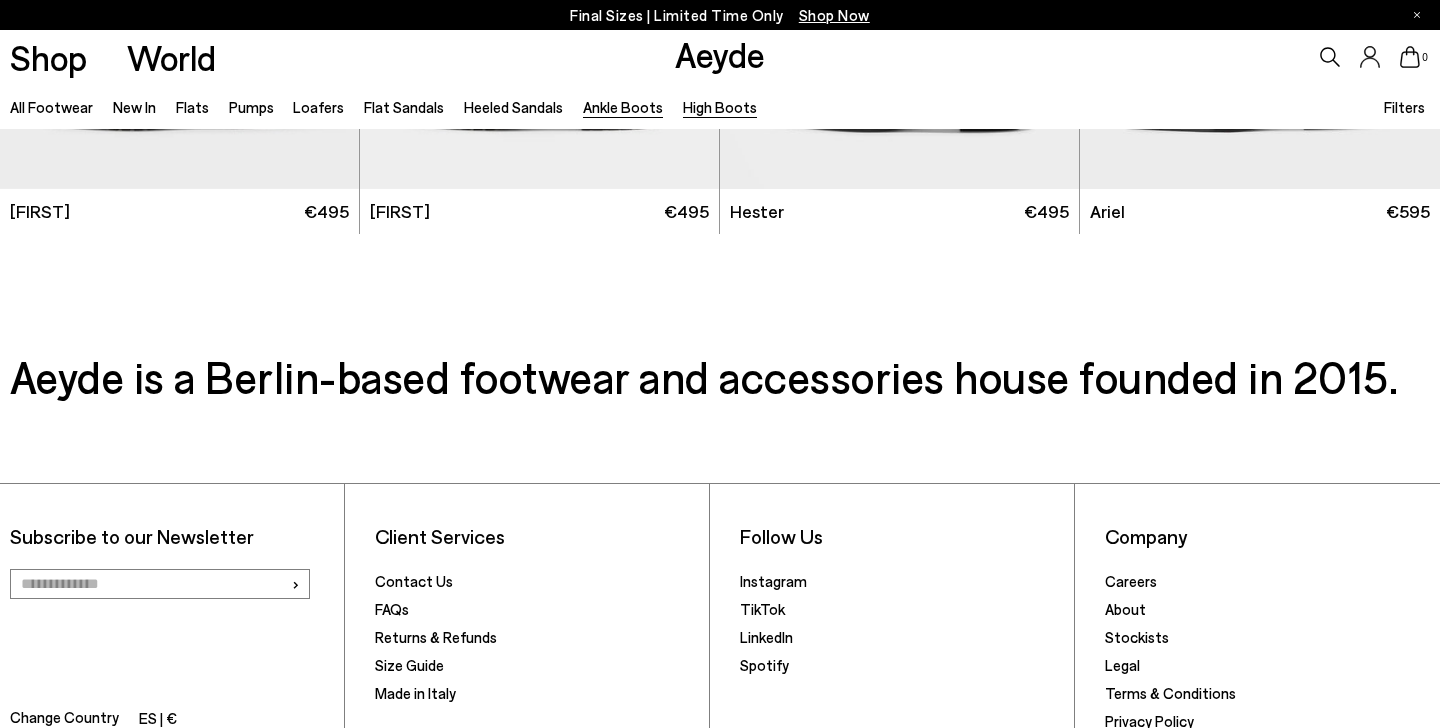 click on "High Boots" at bounding box center [720, 107] 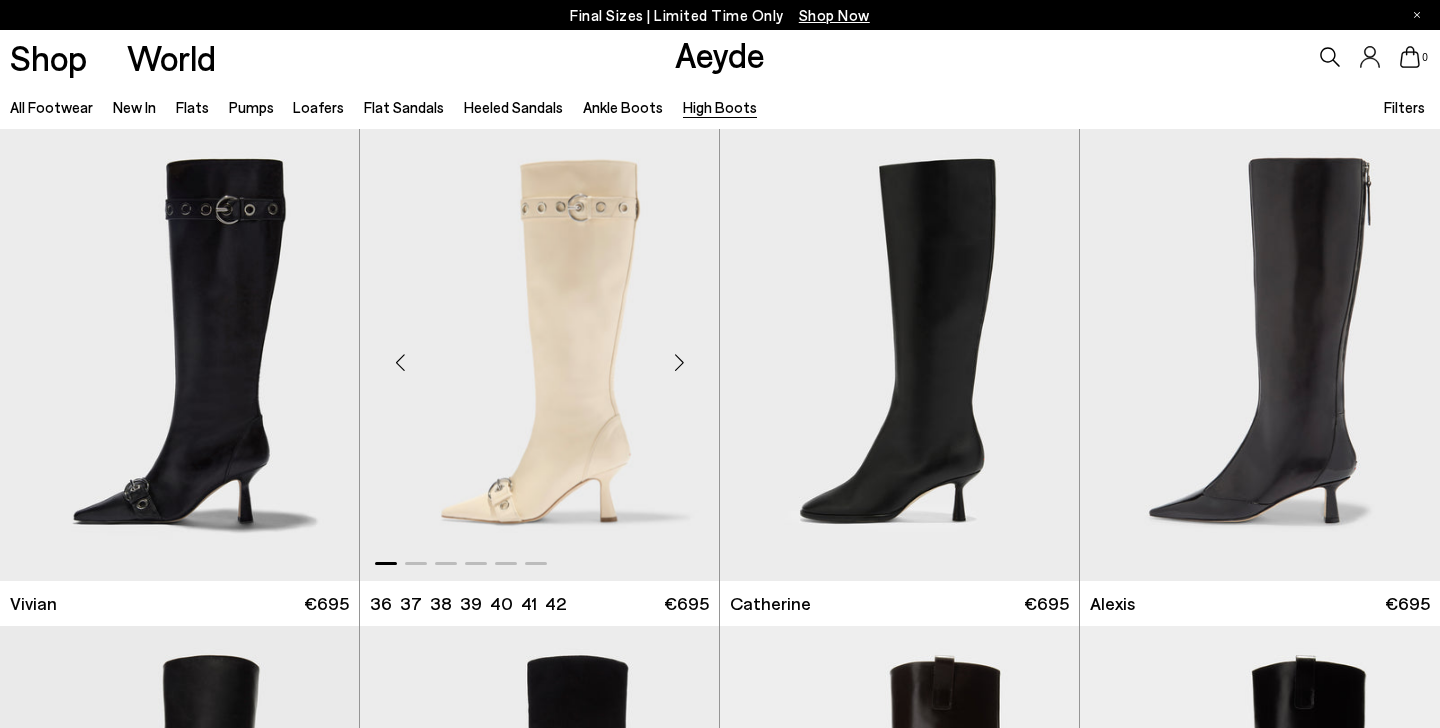 scroll, scrollTop: 0, scrollLeft: 0, axis: both 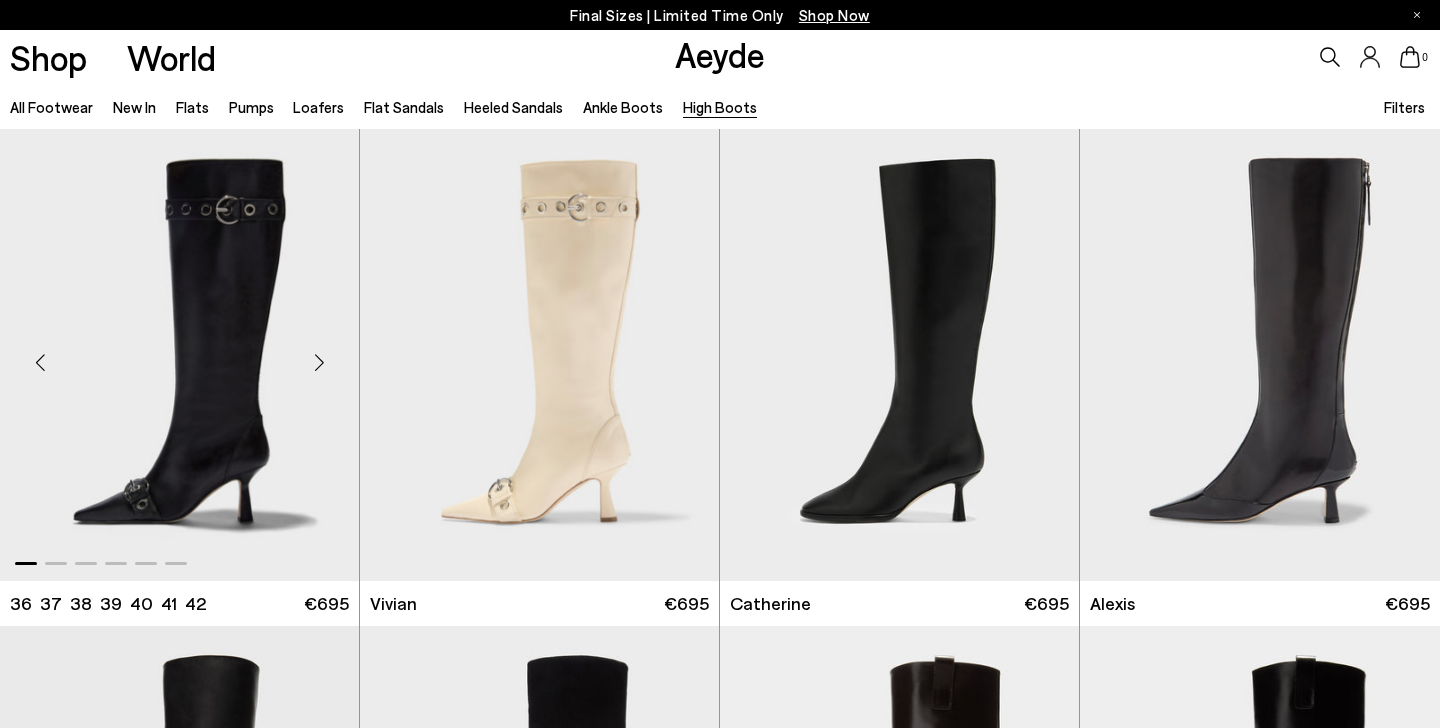 click at bounding box center [319, 363] 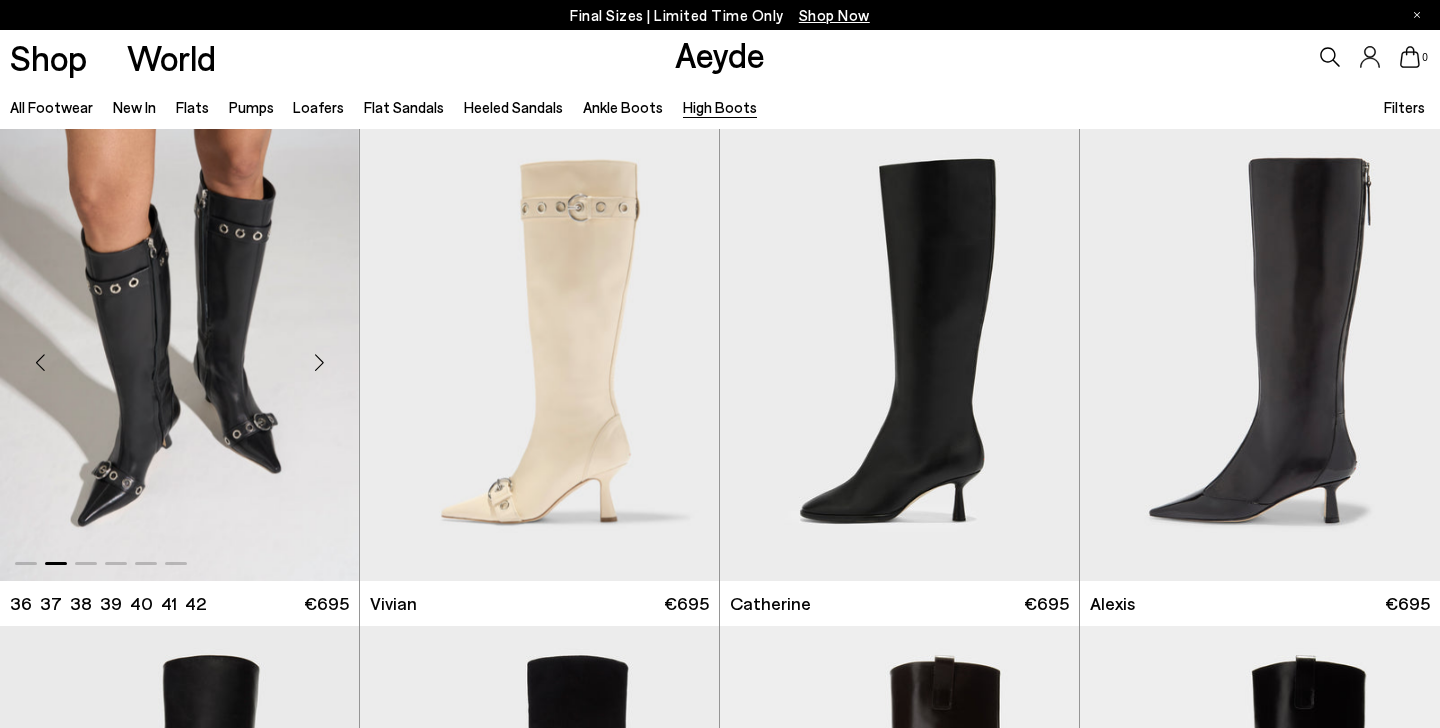 click at bounding box center [319, 363] 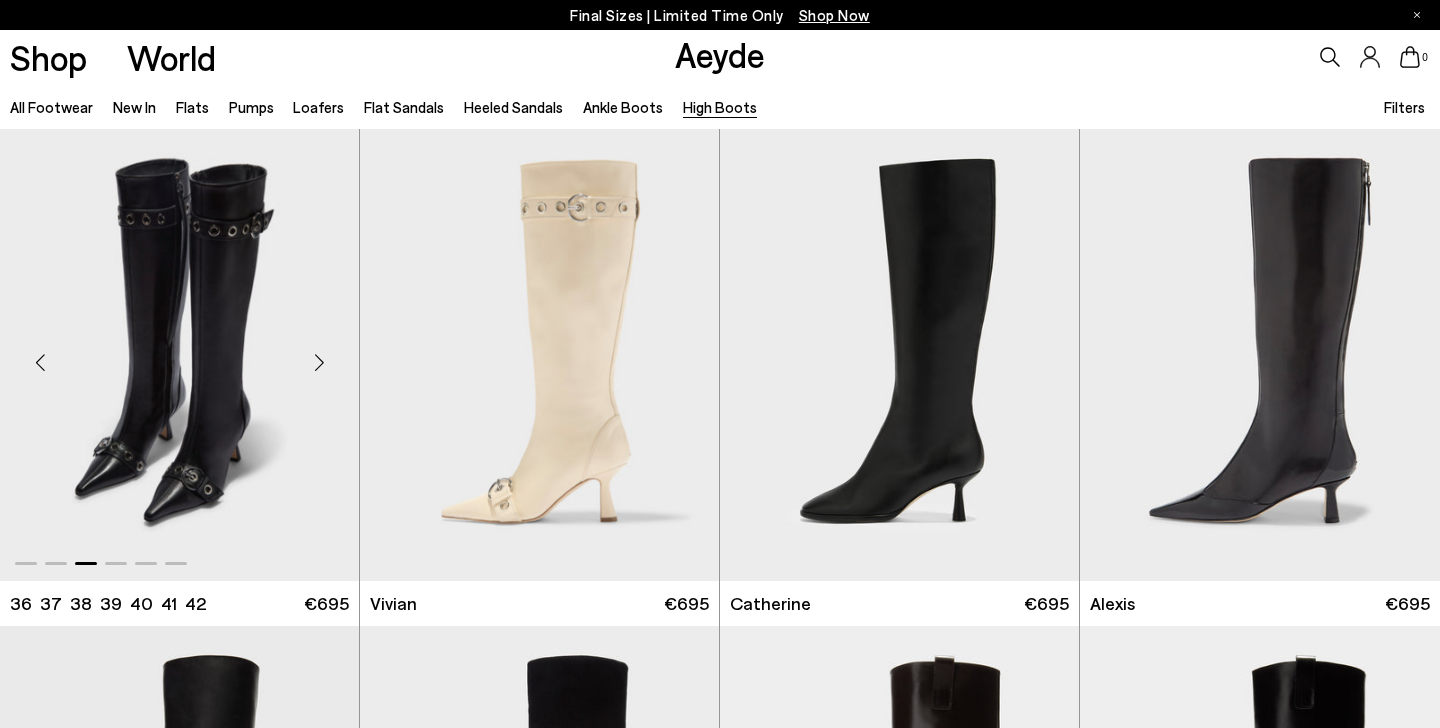 click at bounding box center (319, 363) 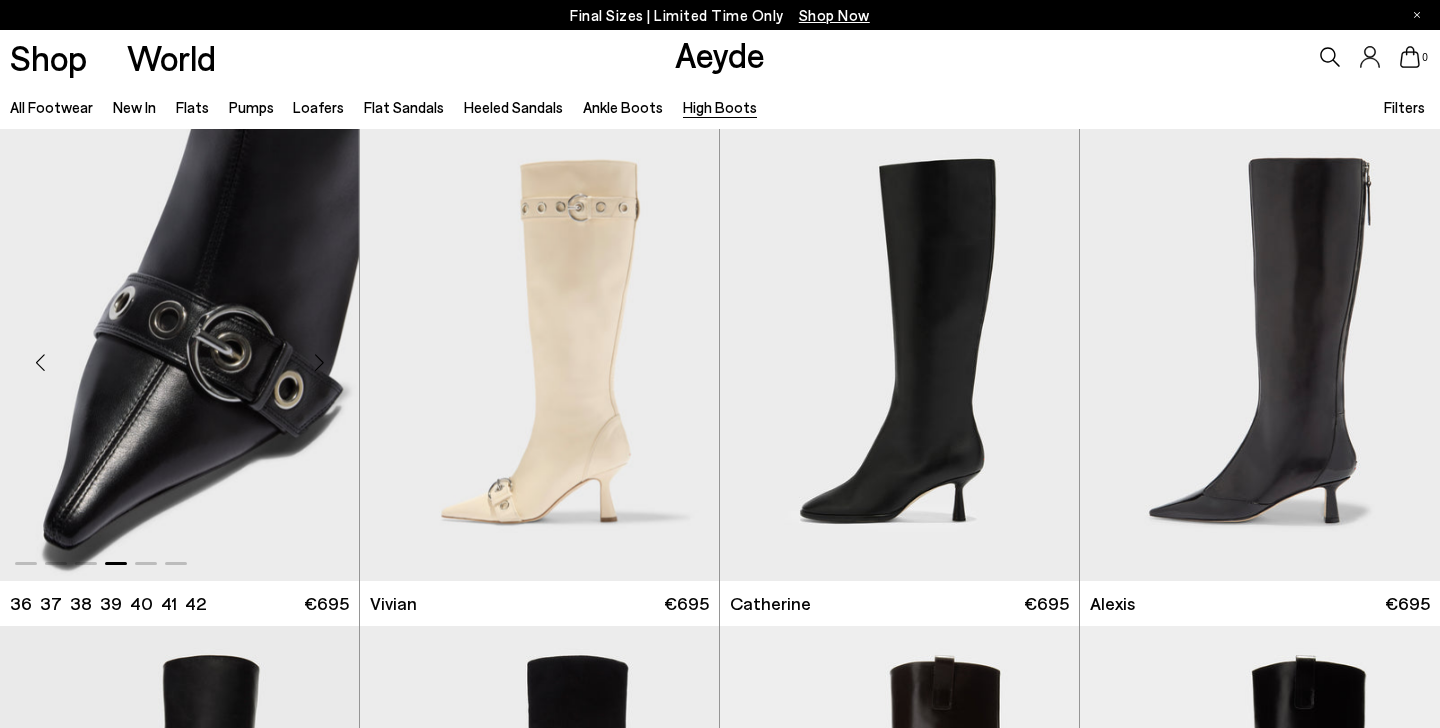 click at bounding box center [319, 363] 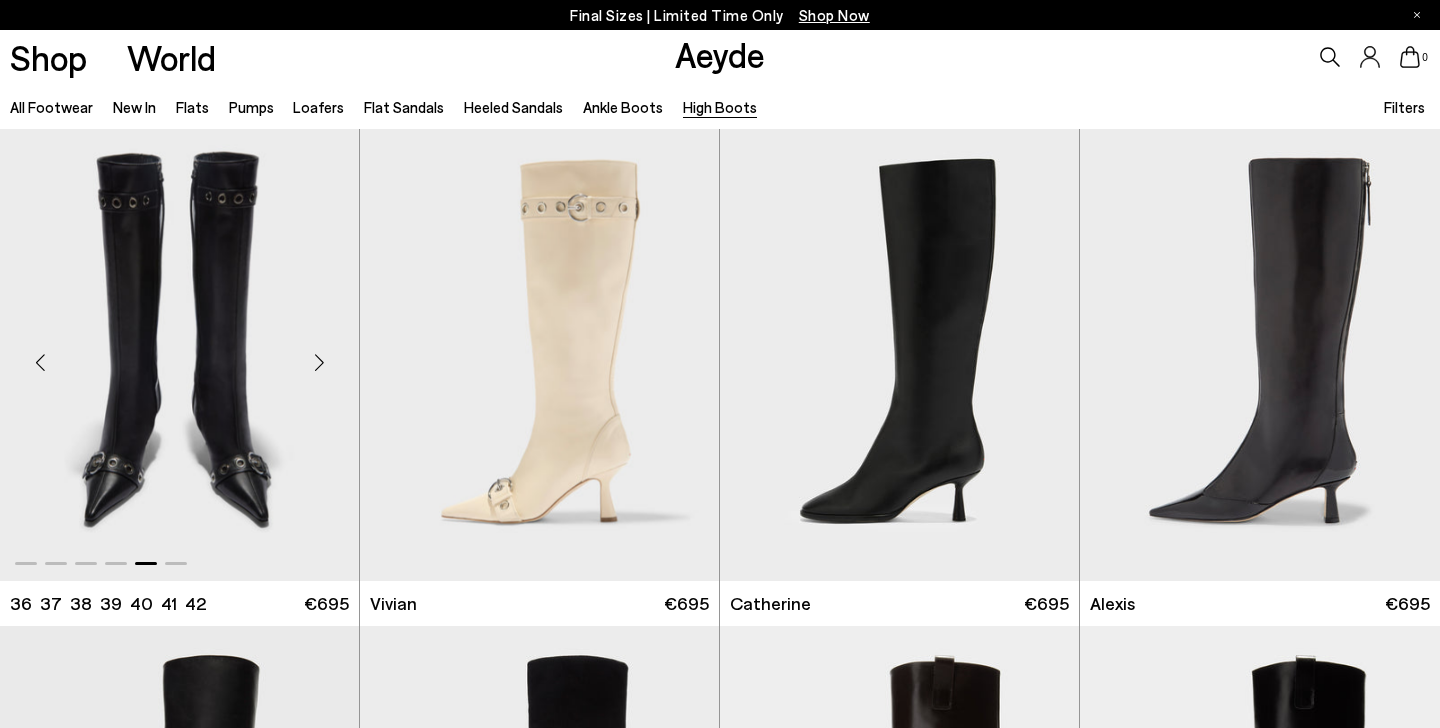 click at bounding box center (319, 363) 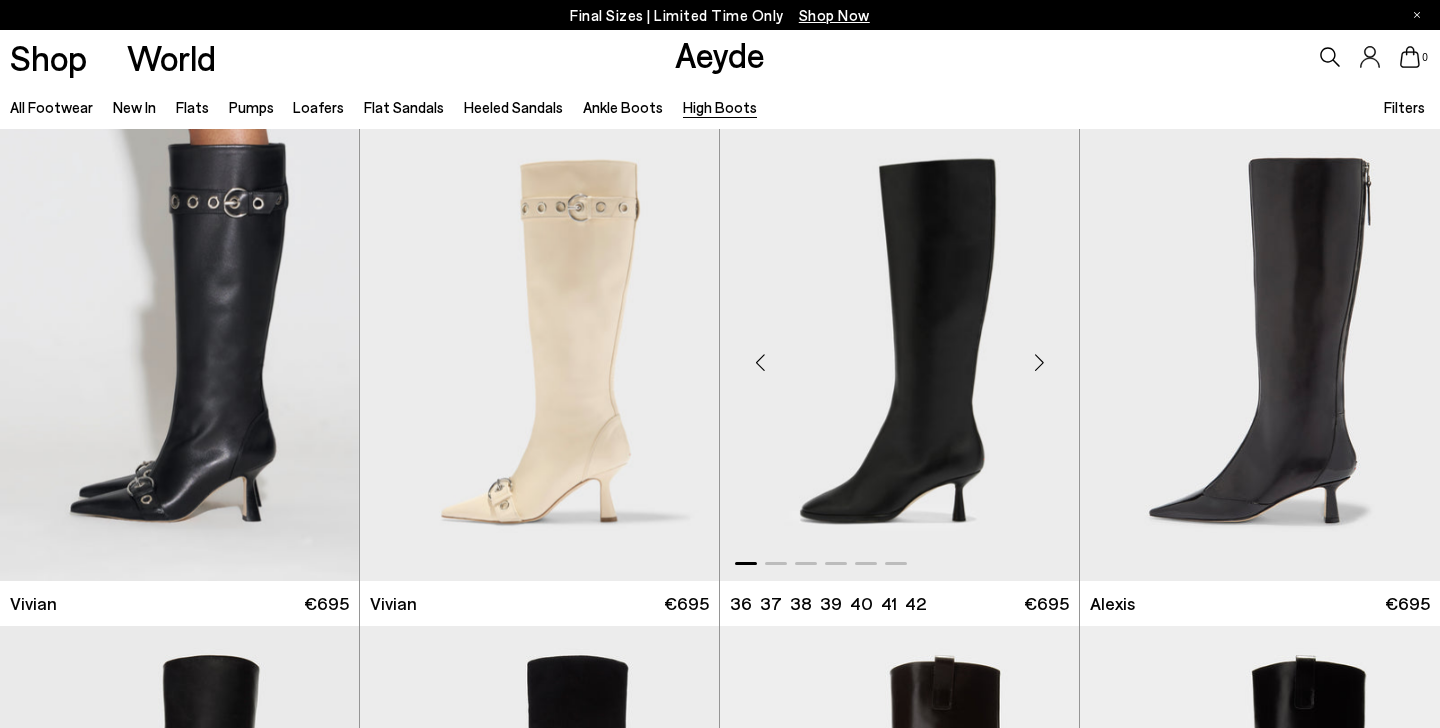 click at bounding box center [1039, 363] 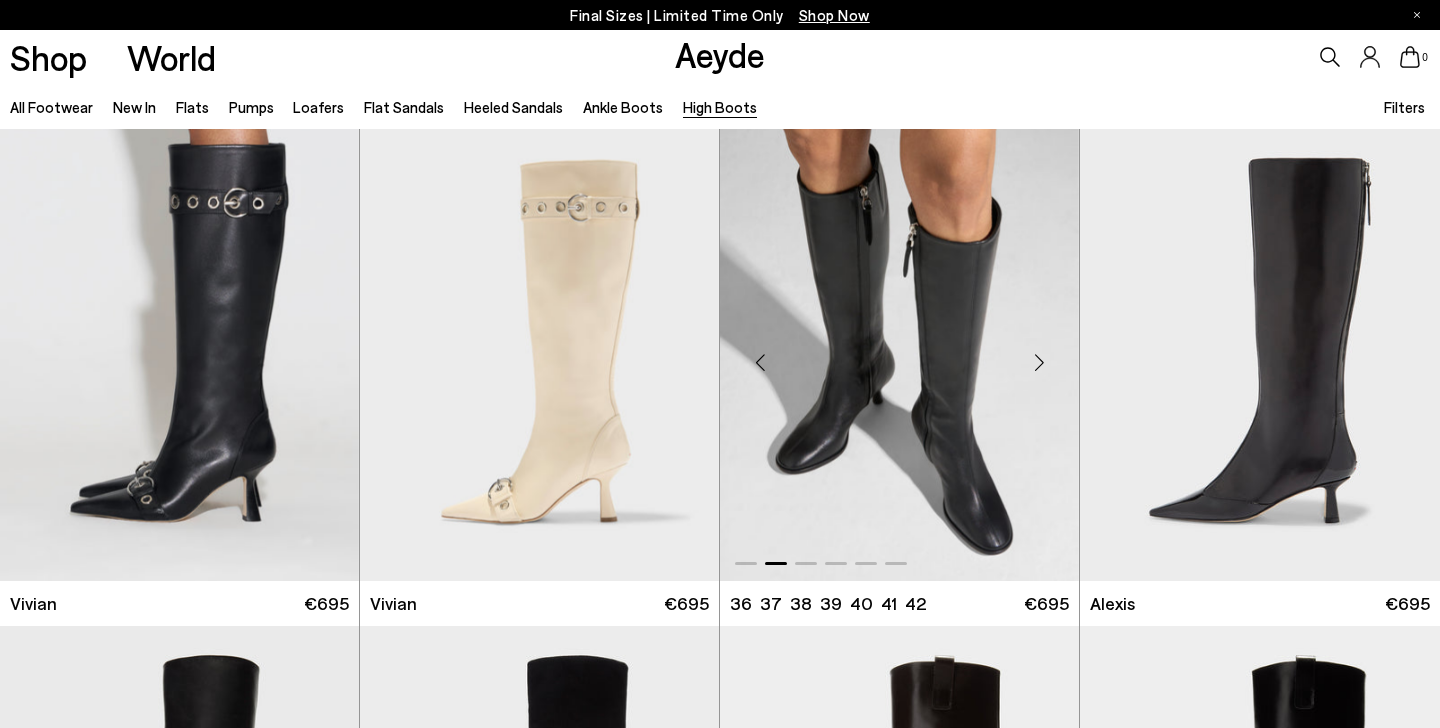 click at bounding box center (1039, 363) 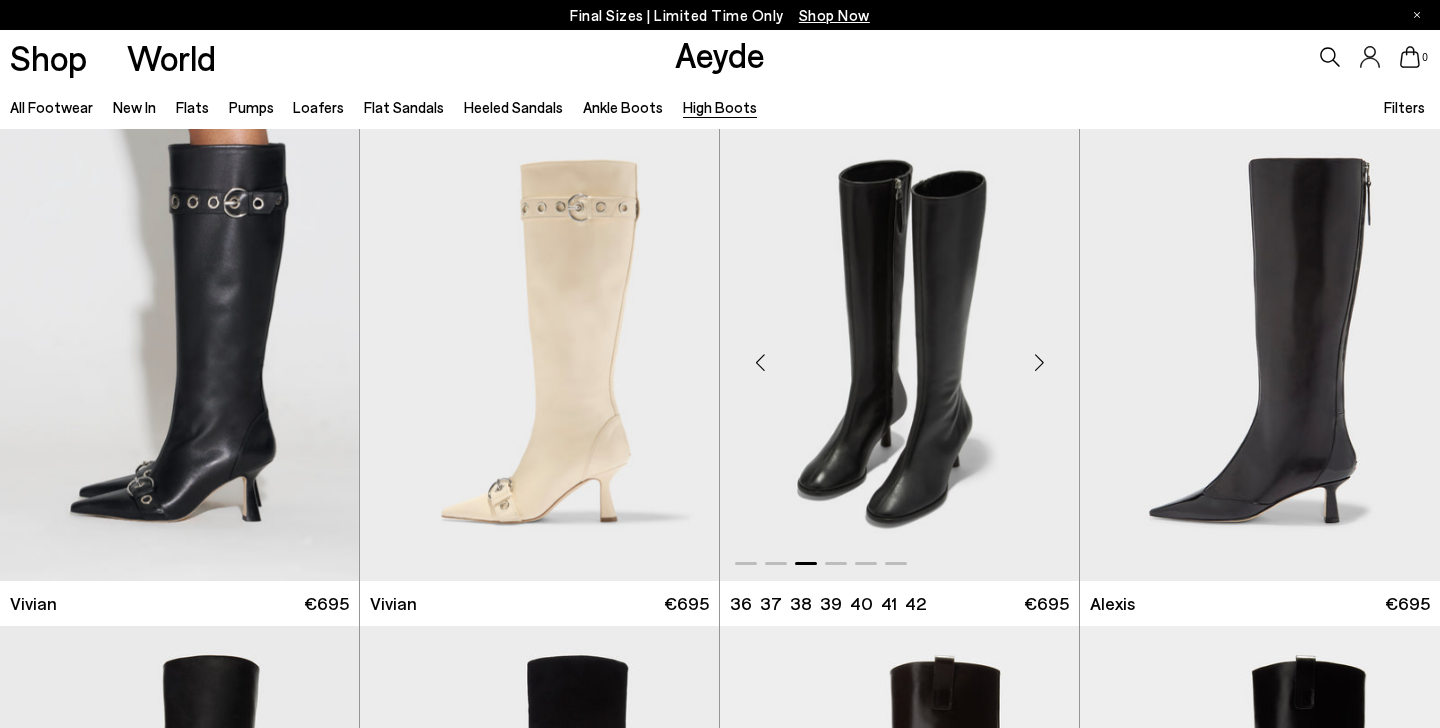 click at bounding box center (1039, 363) 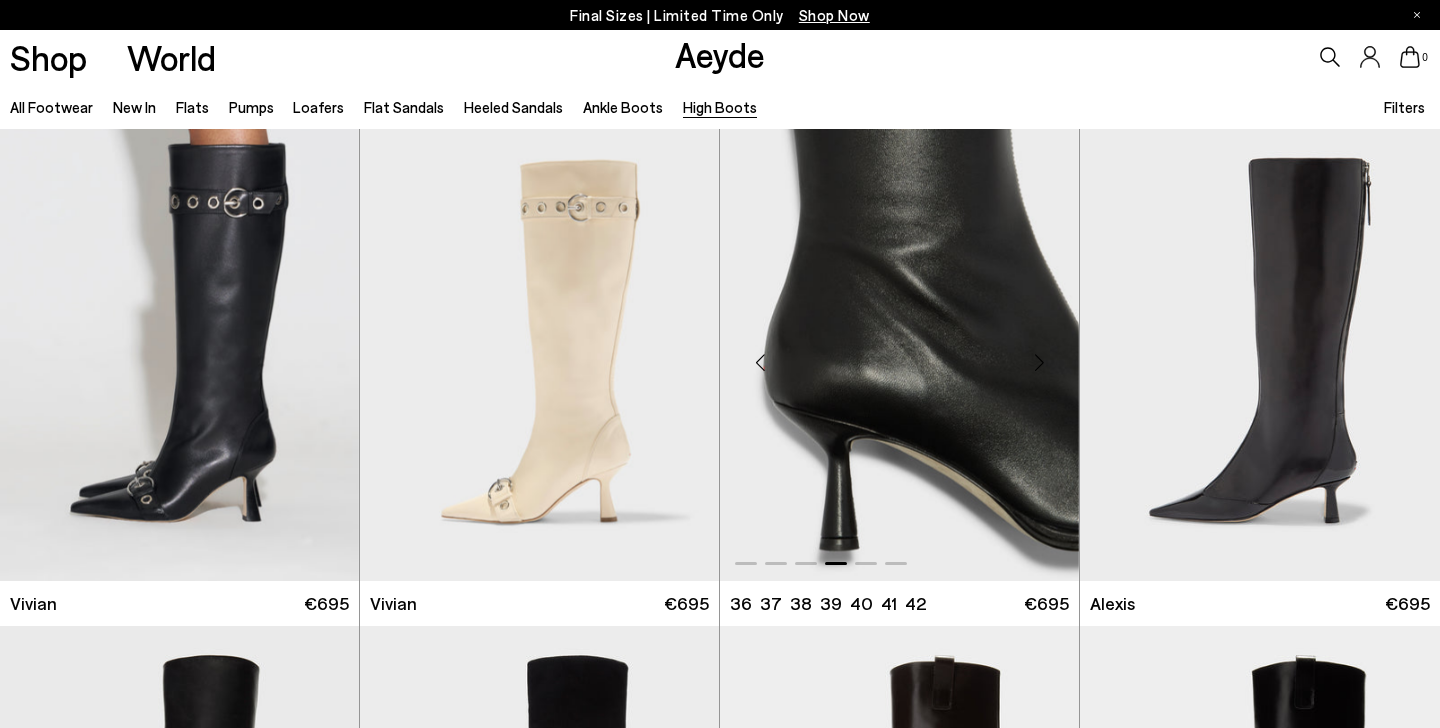 click at bounding box center [1039, 363] 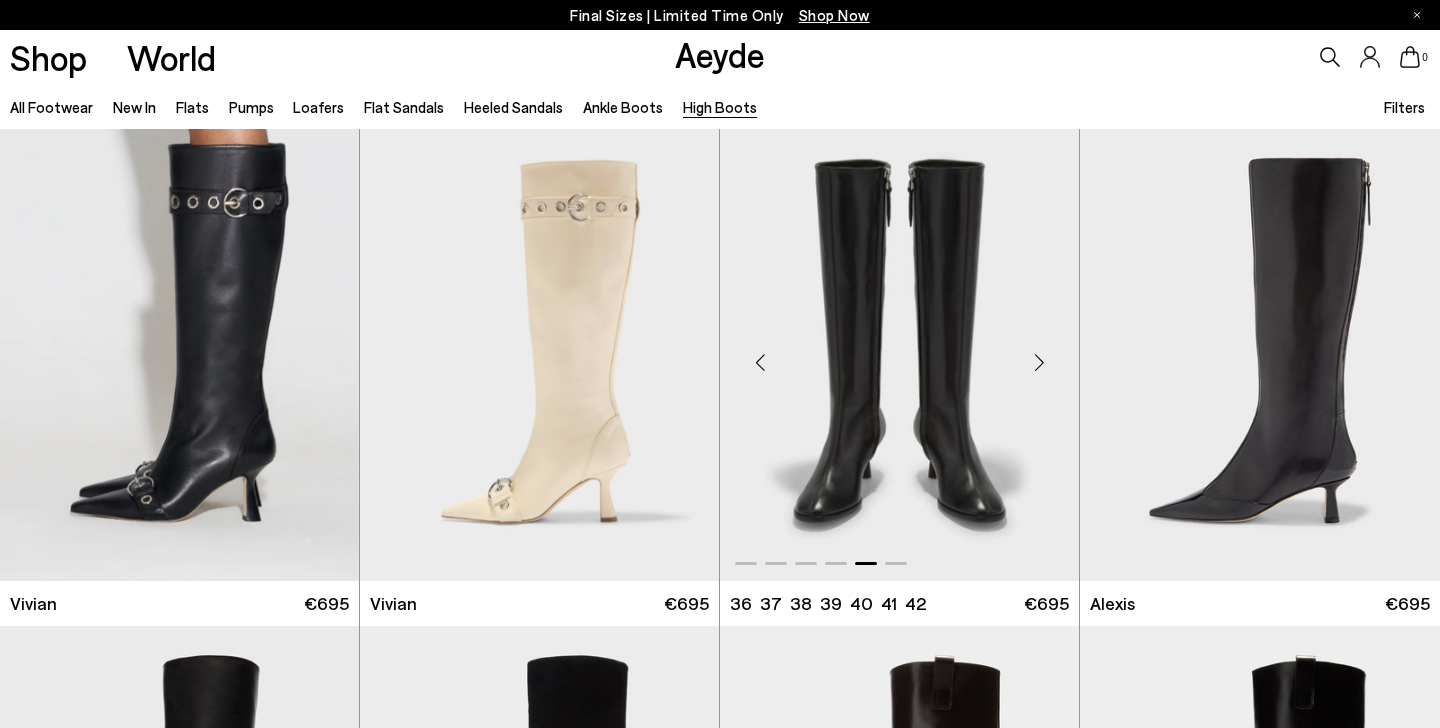 click at bounding box center [1039, 363] 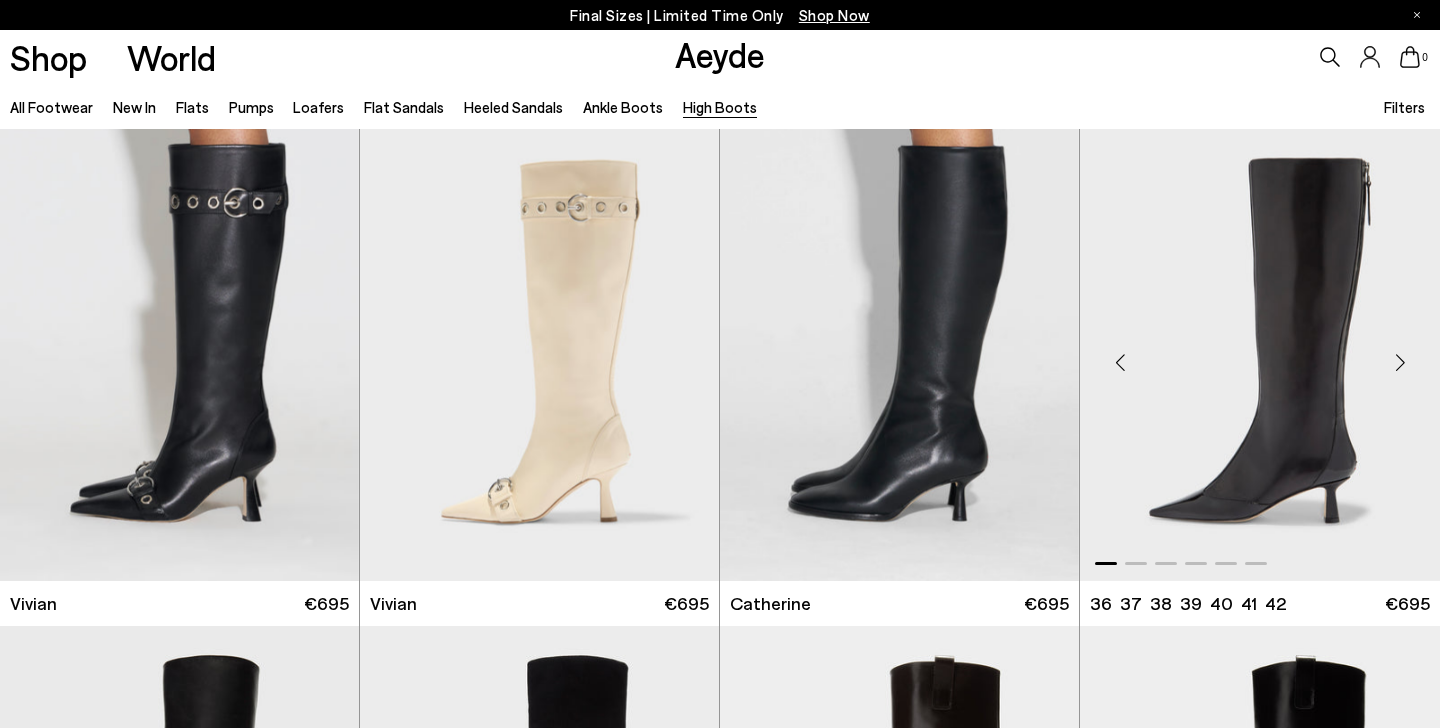 click at bounding box center (1400, 363) 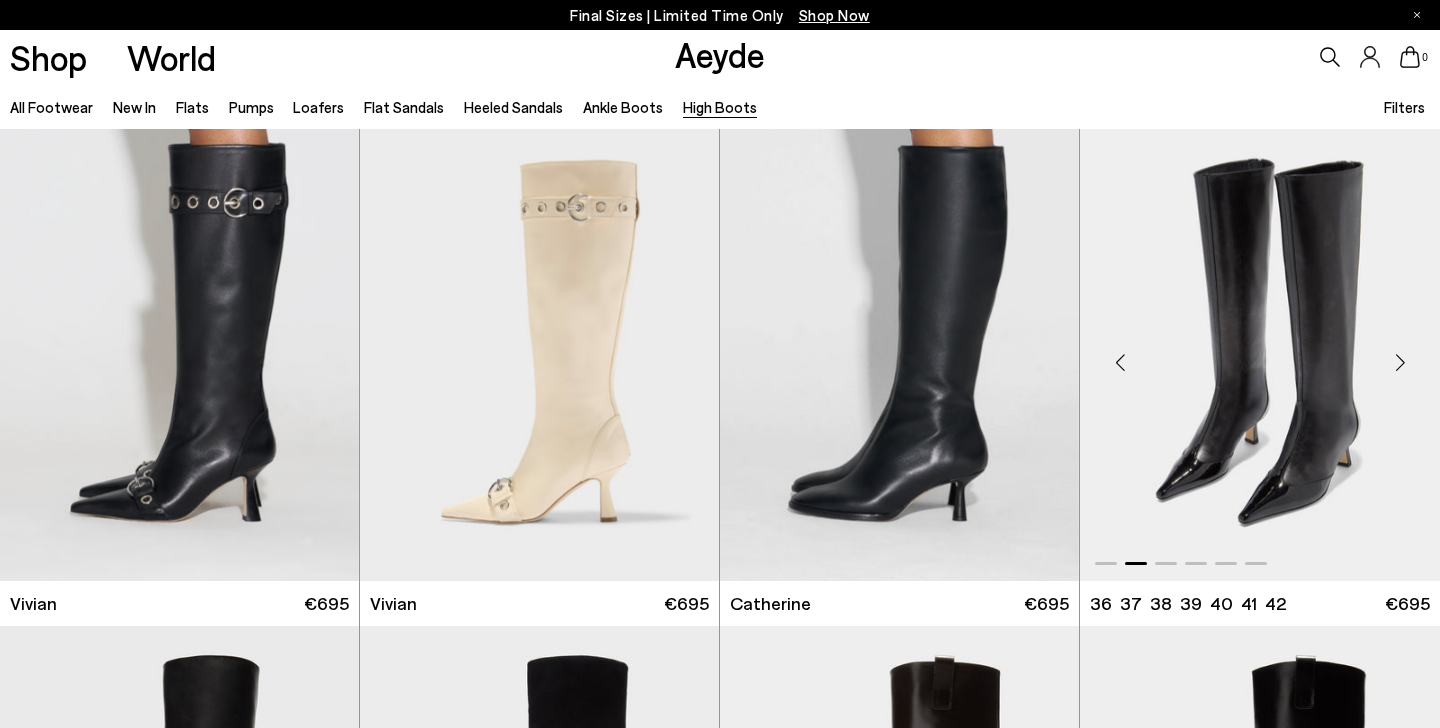 click at bounding box center (1400, 363) 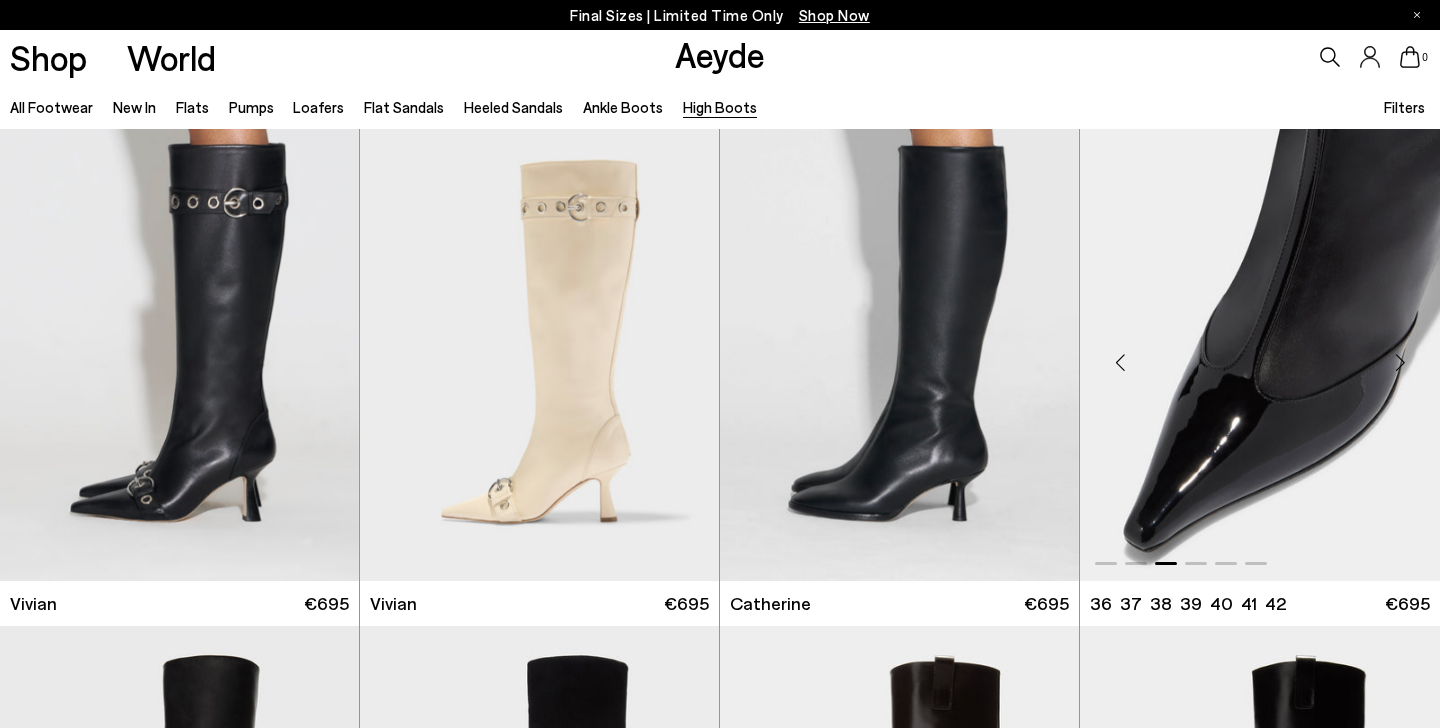 click at bounding box center [1400, 363] 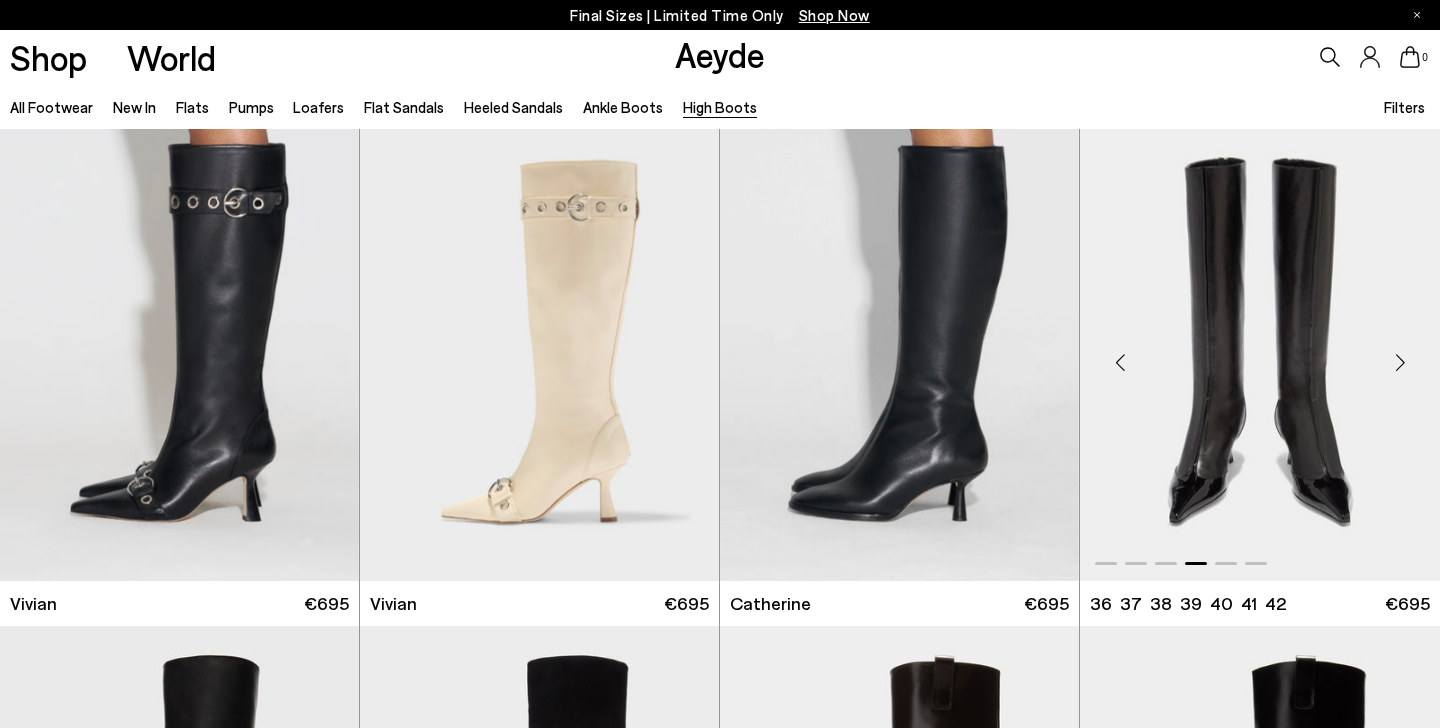 click at bounding box center (1400, 363) 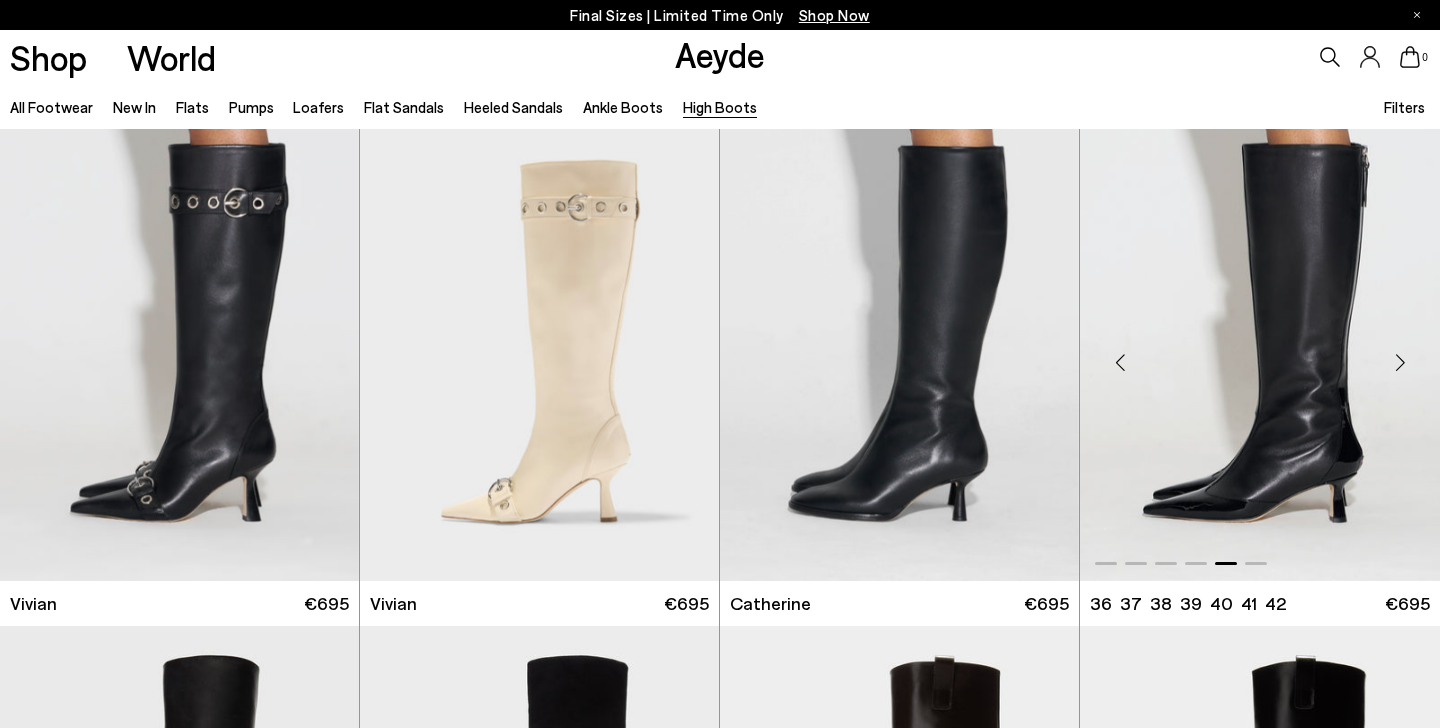 click at bounding box center (1400, 363) 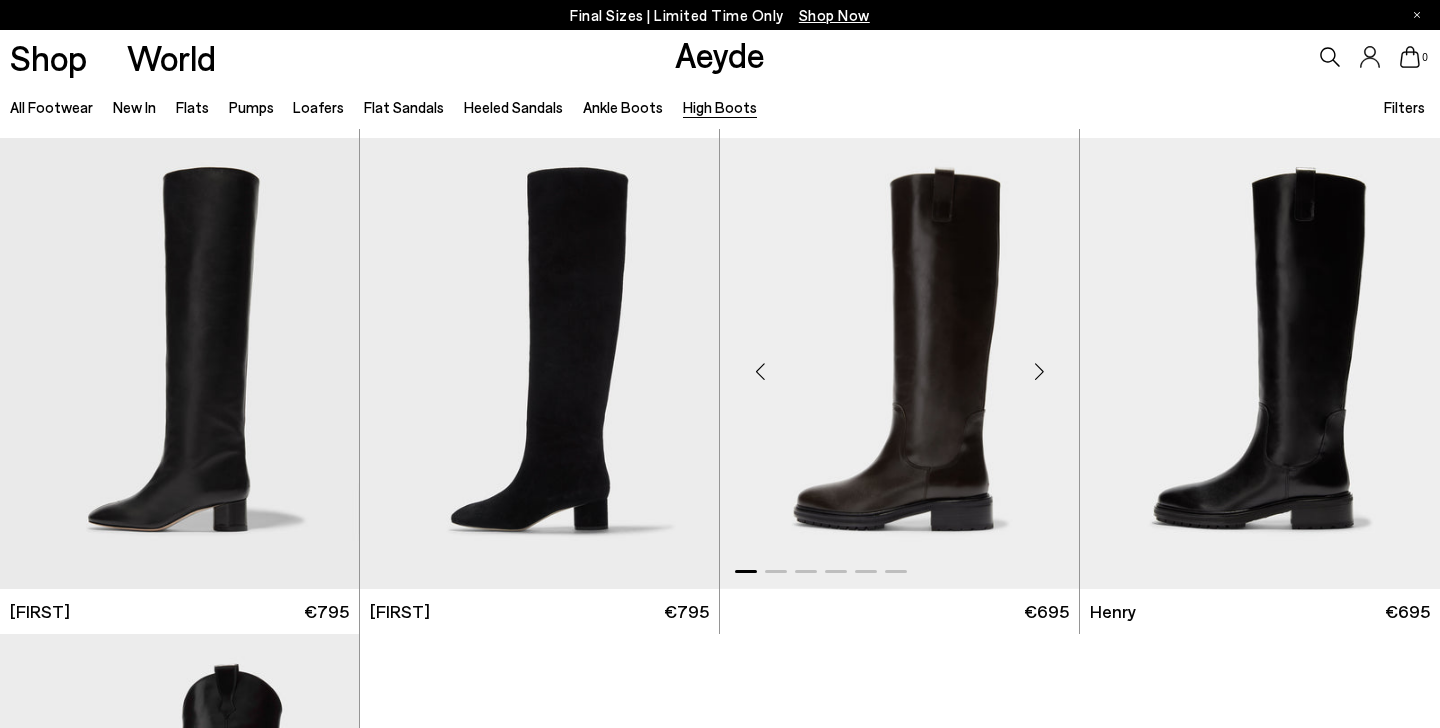 scroll, scrollTop: 489, scrollLeft: 0, axis: vertical 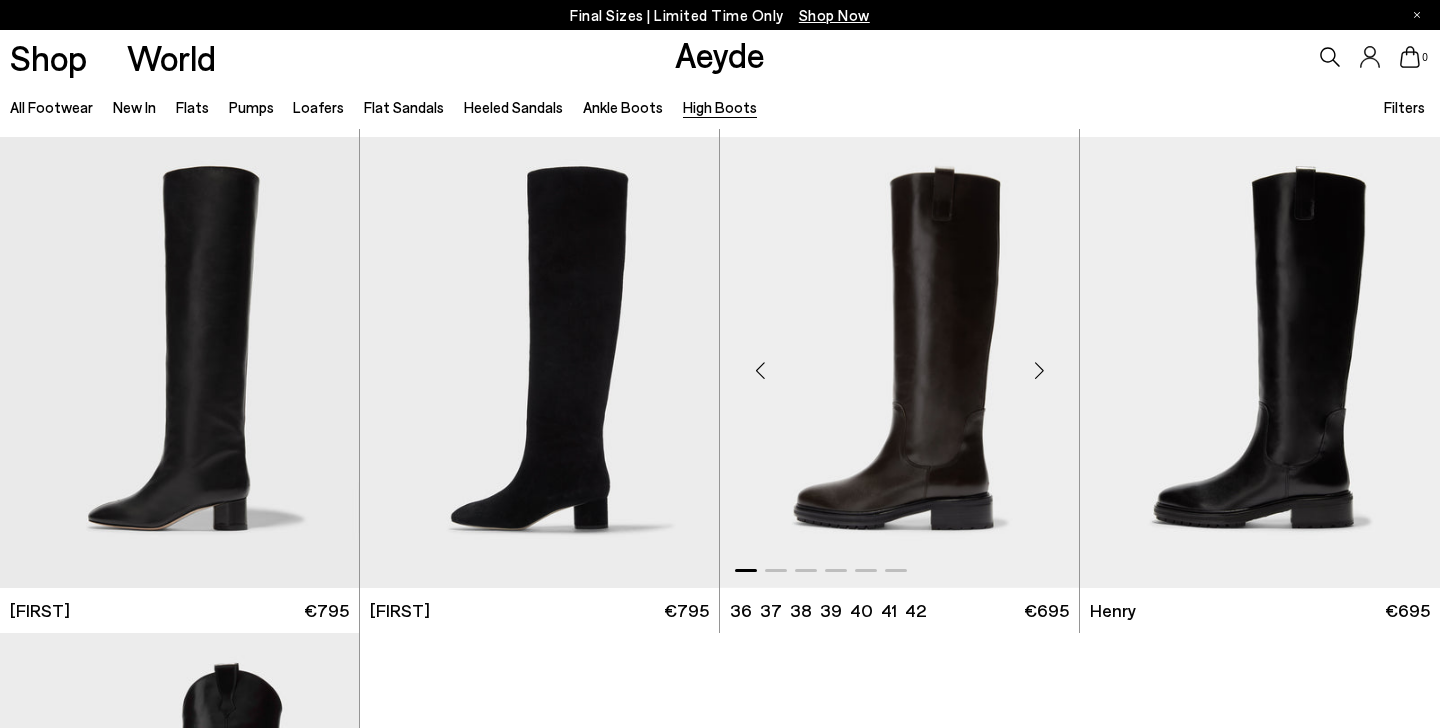 click at bounding box center [1039, 370] 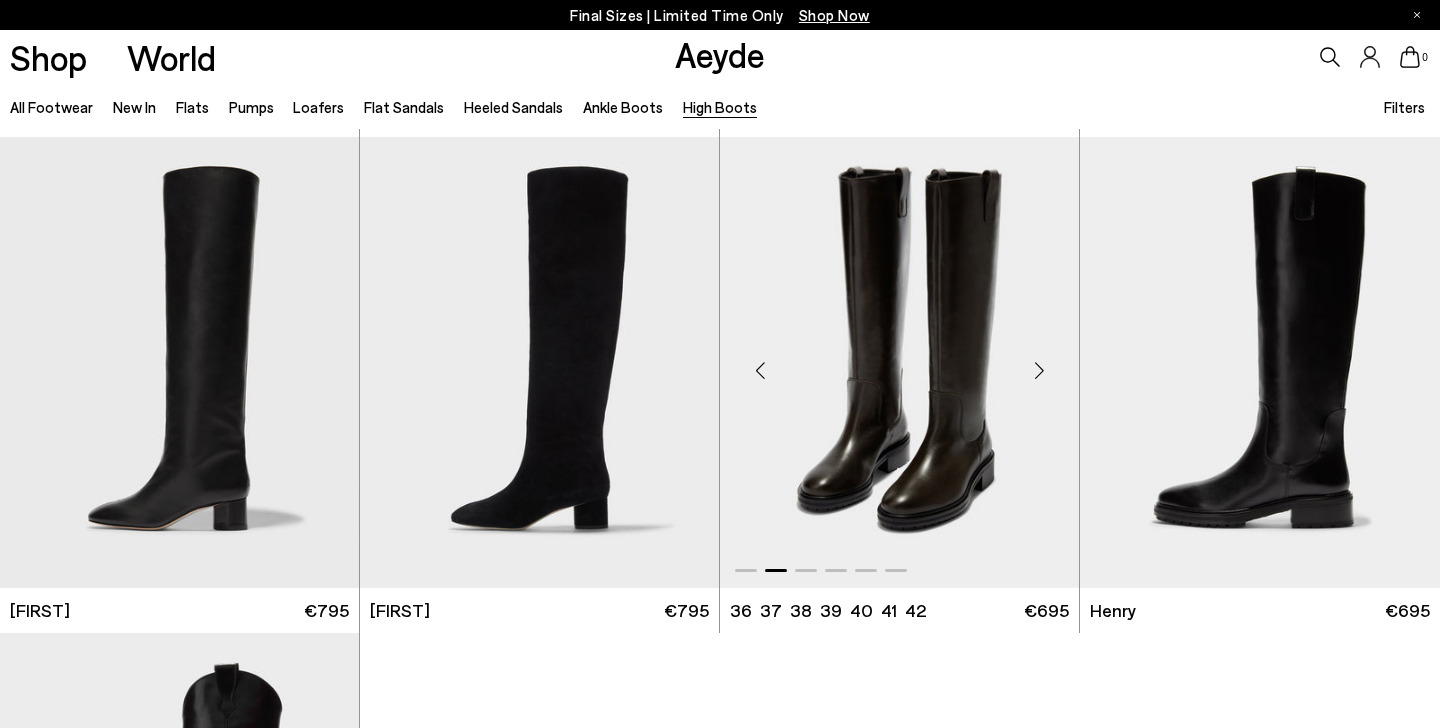 click at bounding box center (1039, 370) 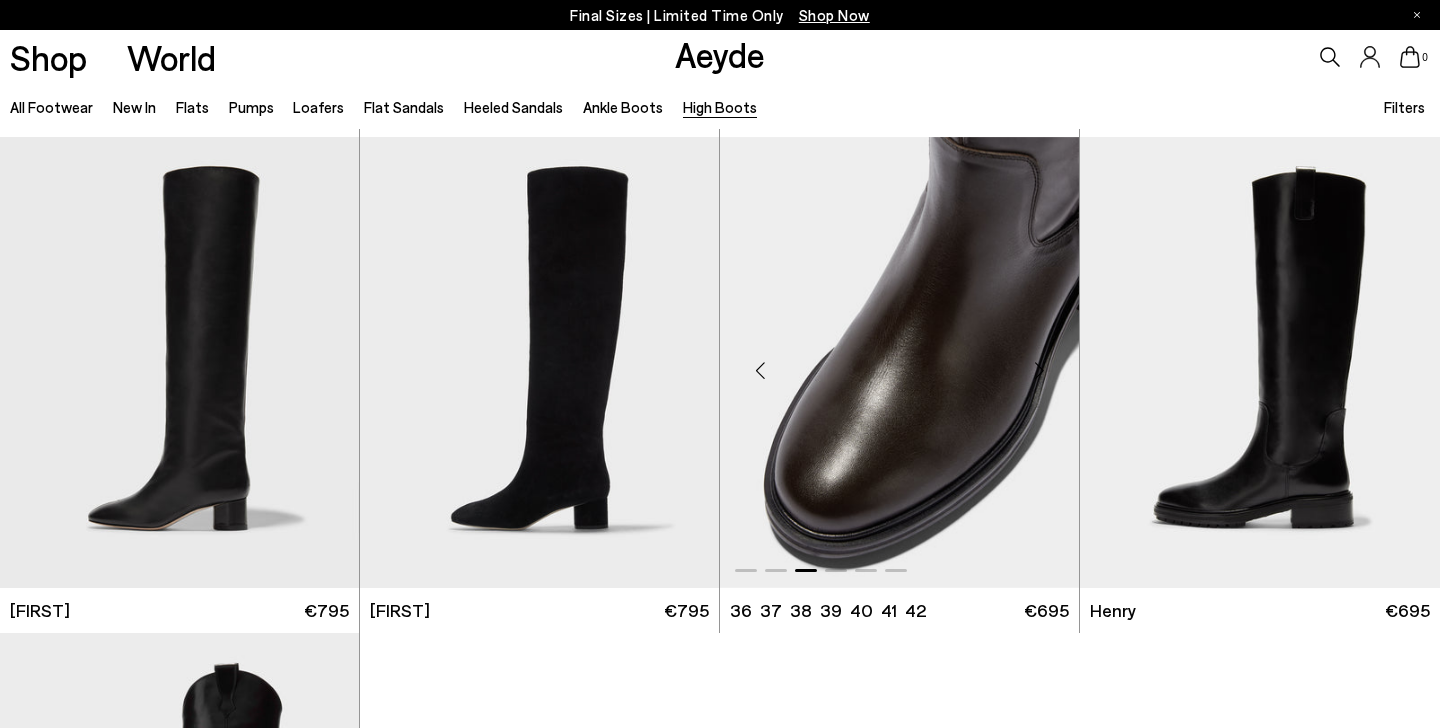 click at bounding box center [1039, 370] 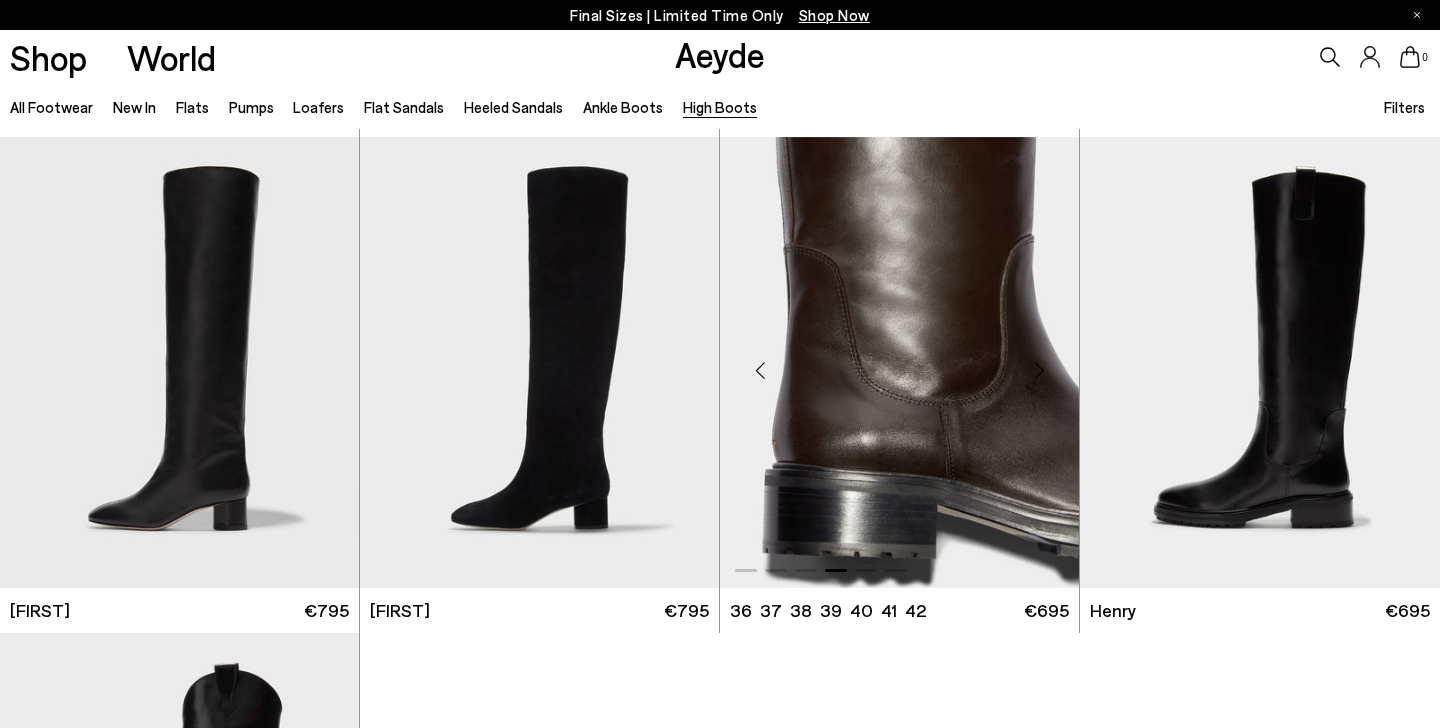 click at bounding box center [1039, 370] 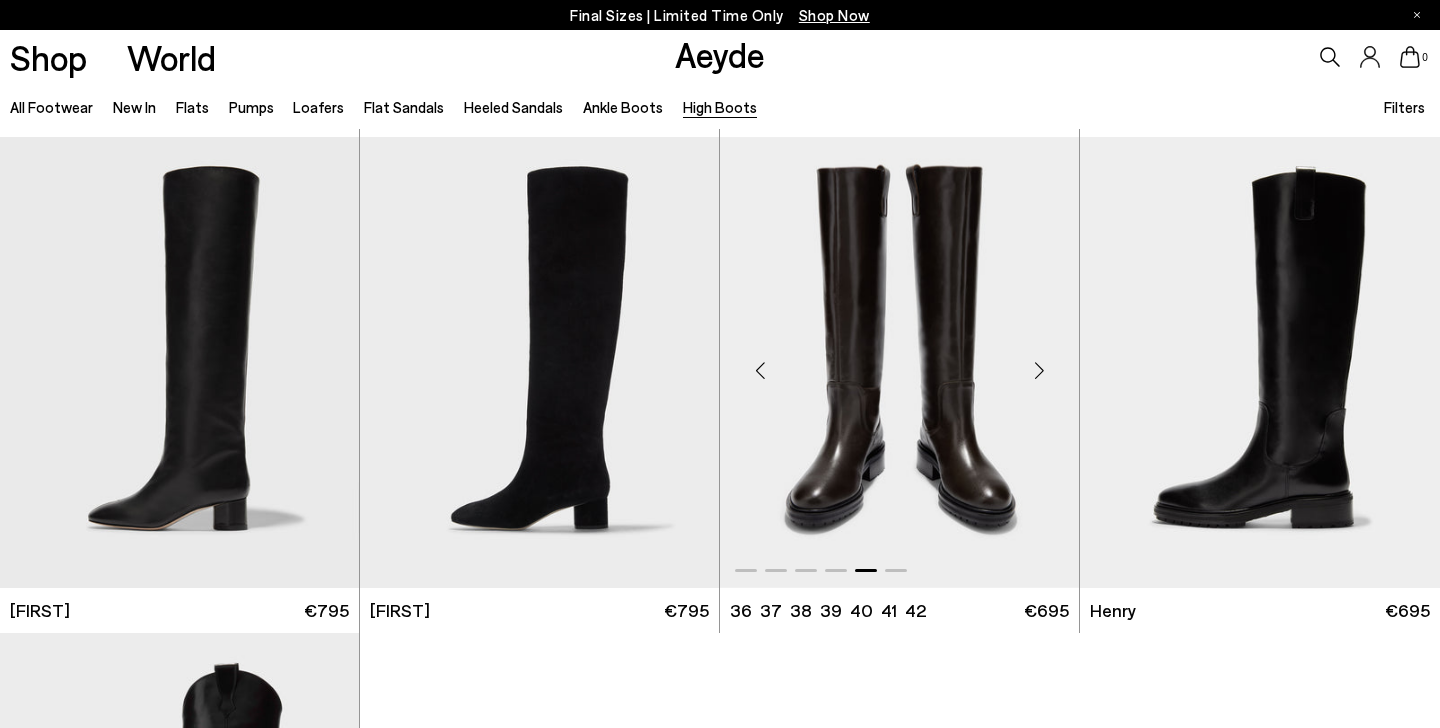 click at bounding box center (1039, 370) 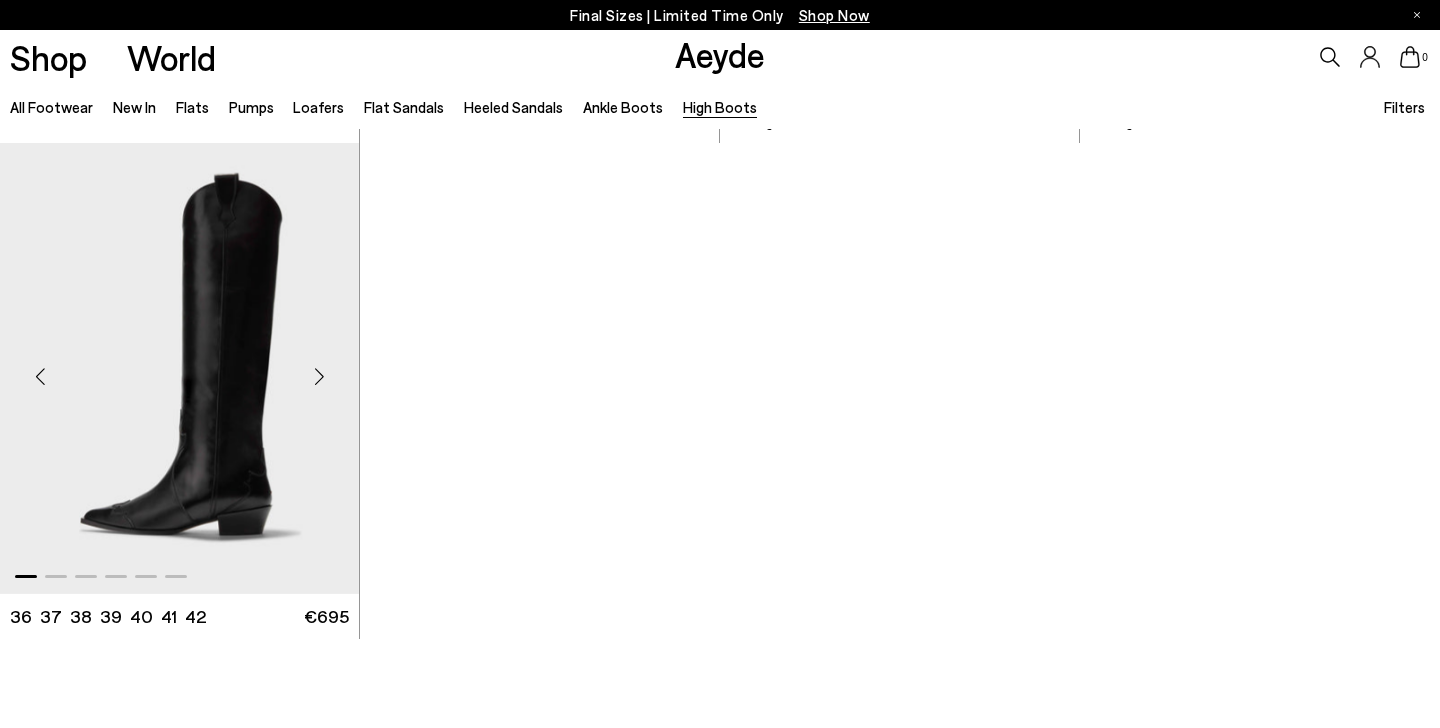 scroll, scrollTop: 947, scrollLeft: 0, axis: vertical 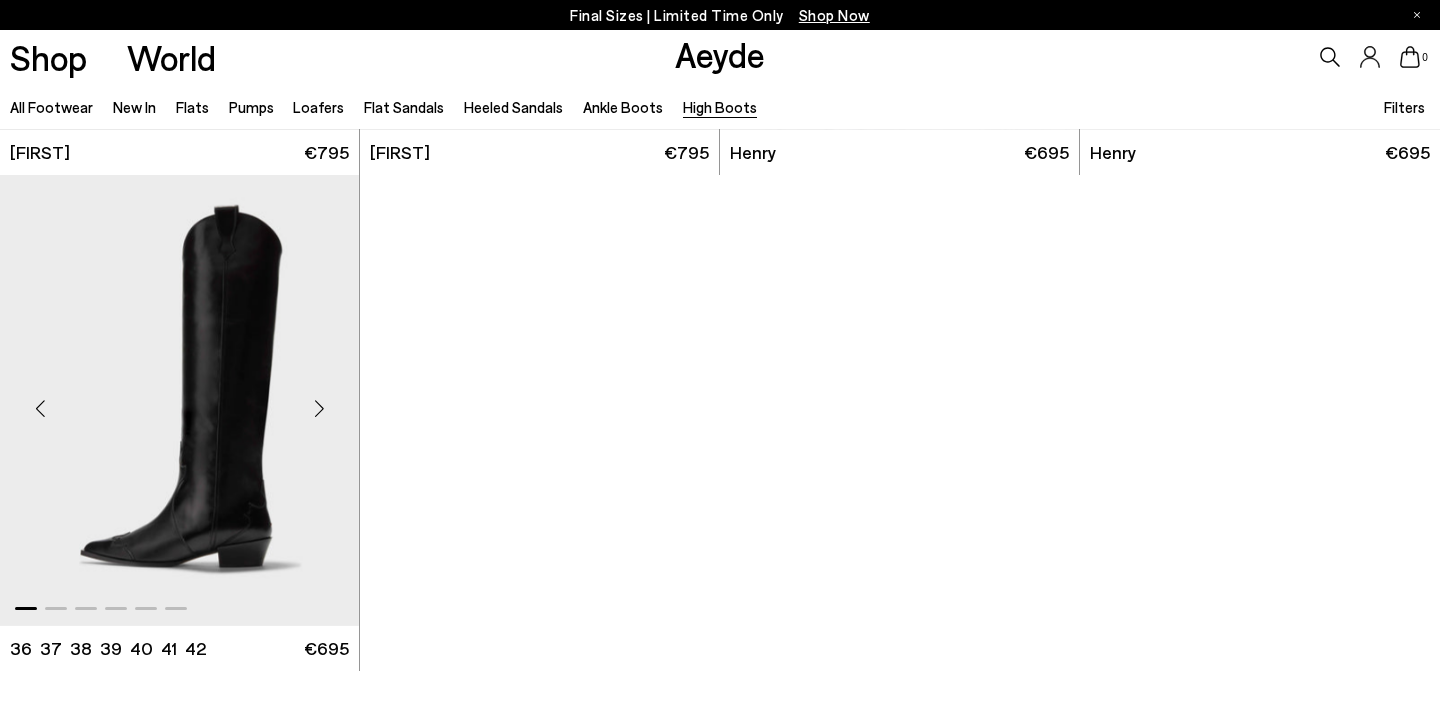 click at bounding box center [319, 409] 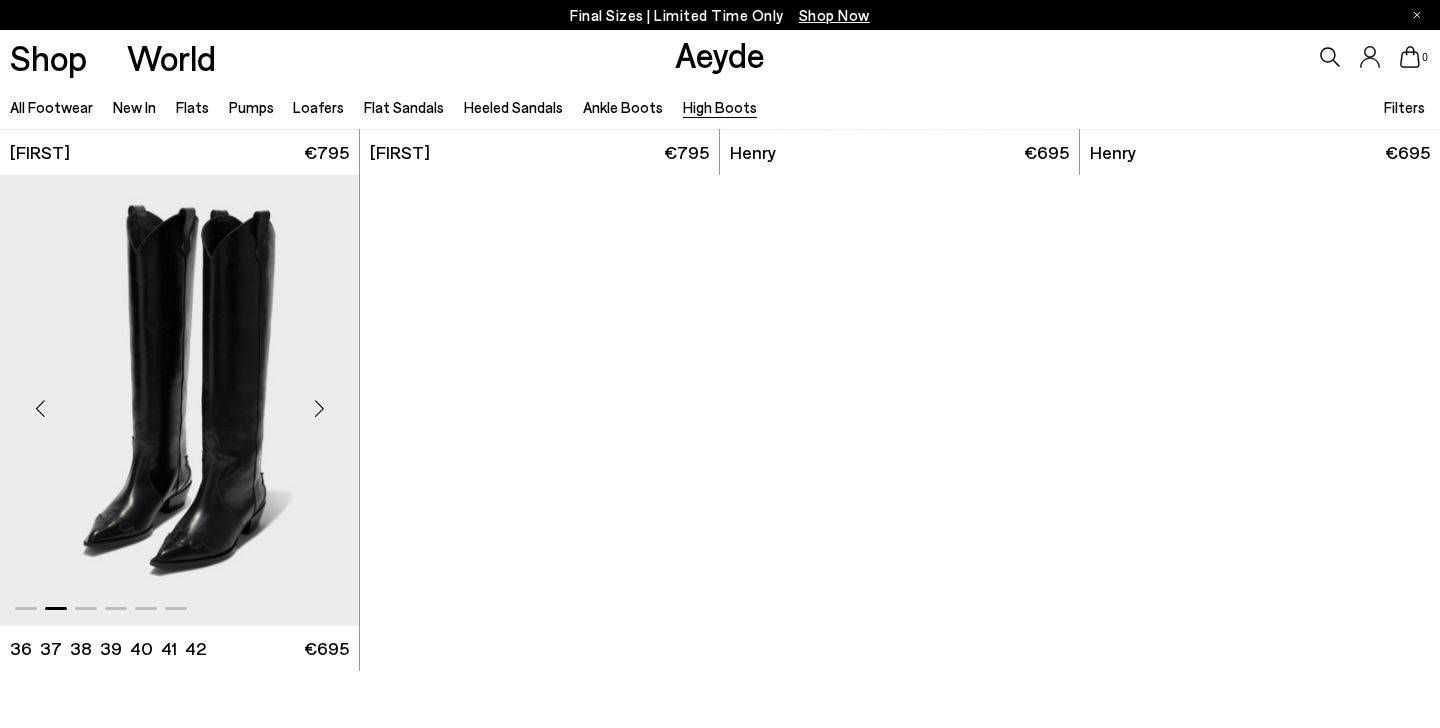 click at bounding box center [319, 409] 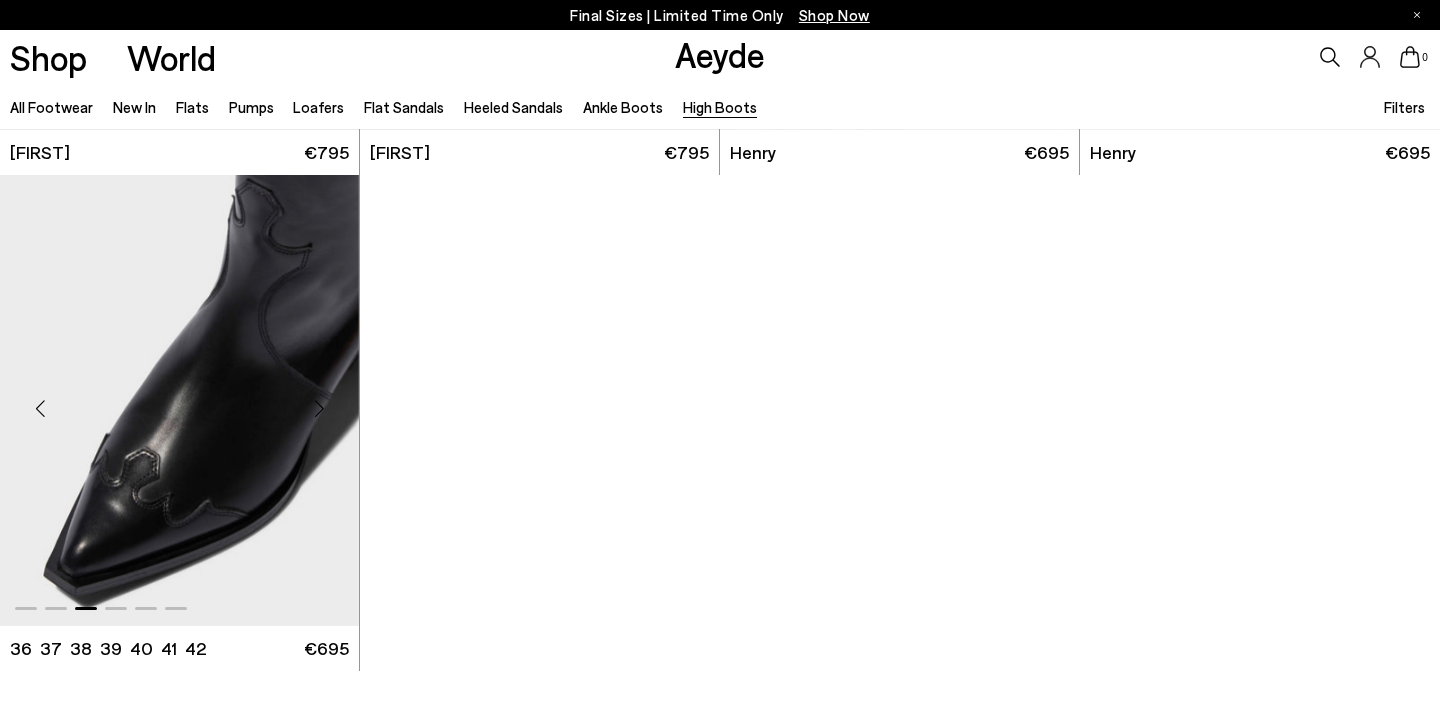 click at bounding box center (319, 409) 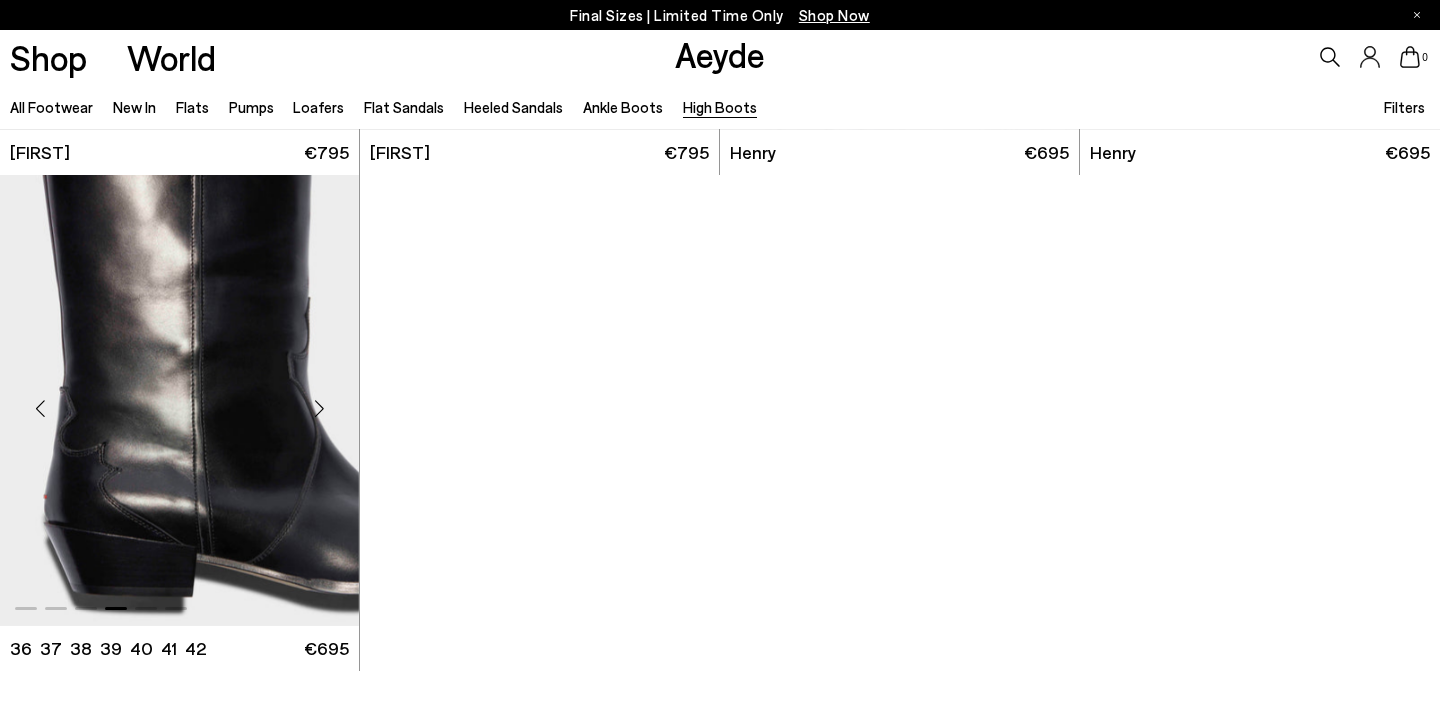 click at bounding box center [319, 409] 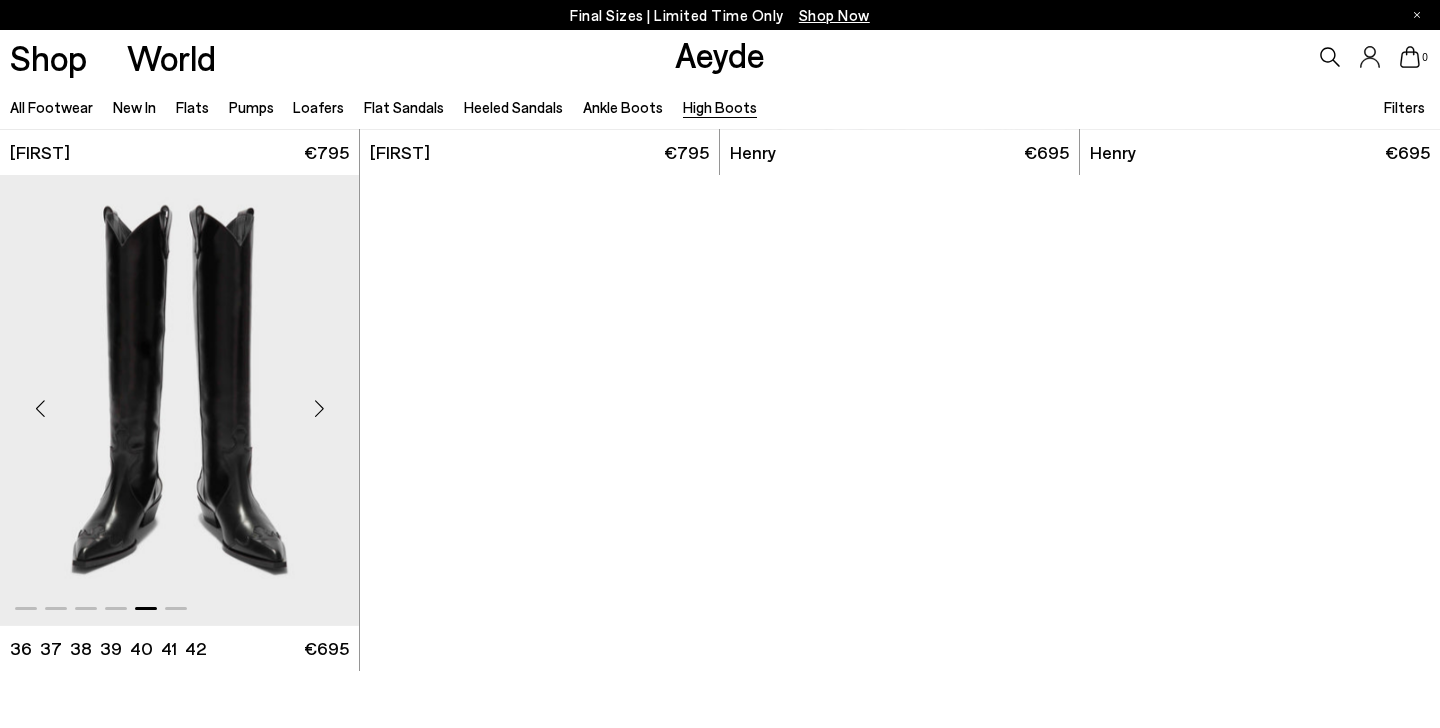 click at bounding box center (319, 409) 